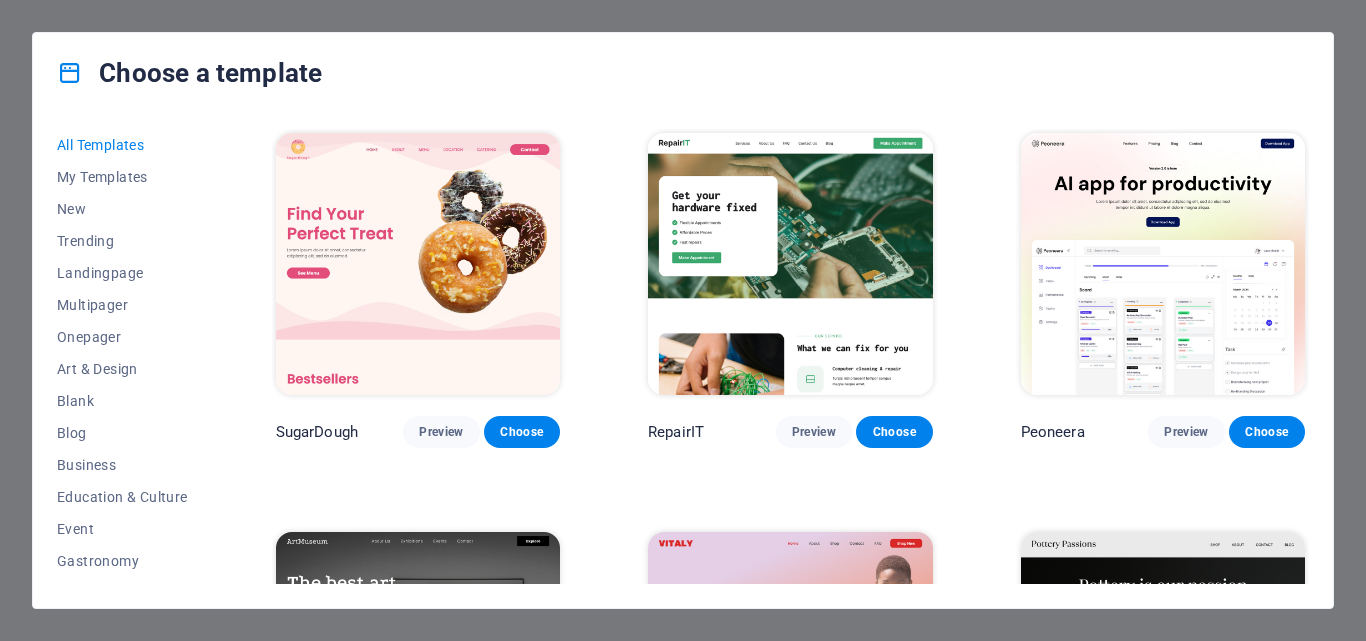 scroll, scrollTop: 0, scrollLeft: 0, axis: both 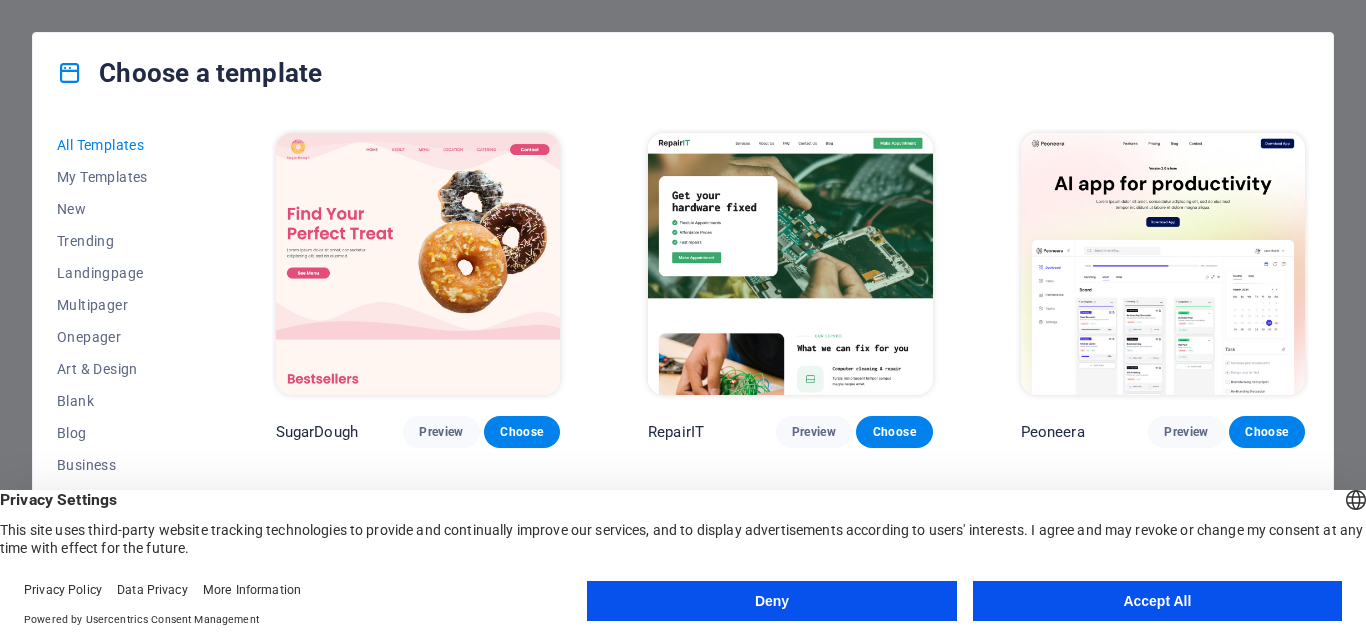 drag, startPoint x: 215, startPoint y: 191, endPoint x: 208, endPoint y: 290, distance: 99.24717 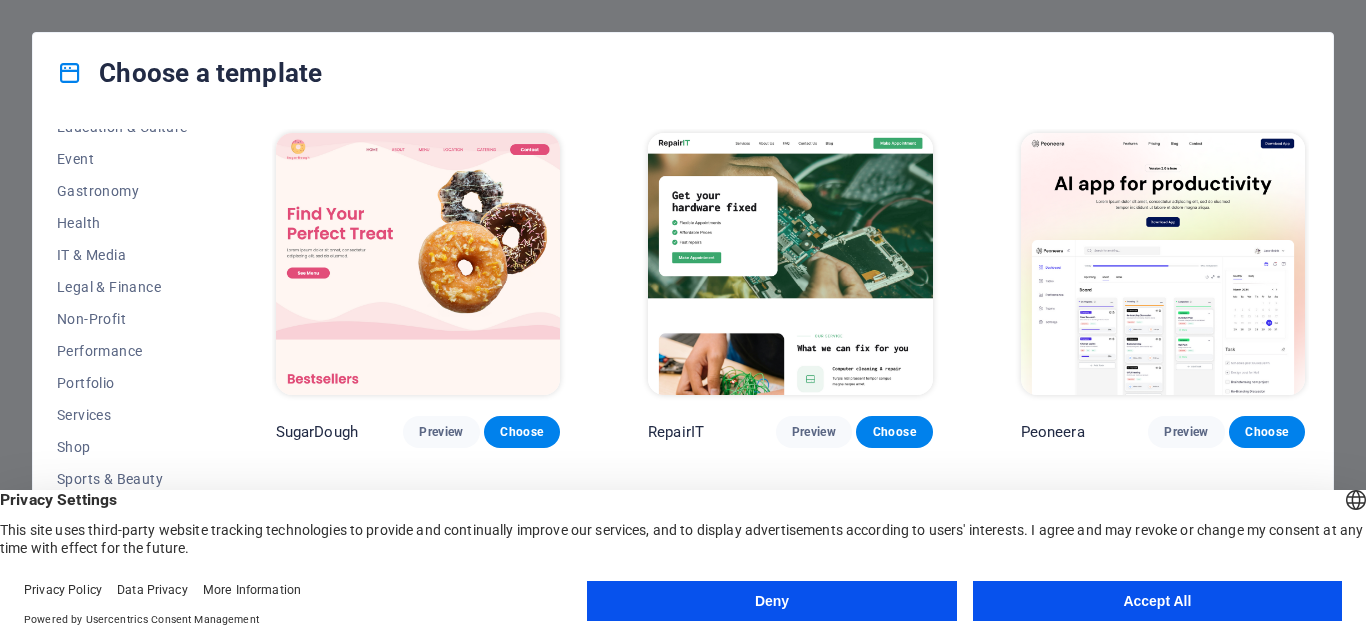scroll, scrollTop: 377, scrollLeft: 0, axis: vertical 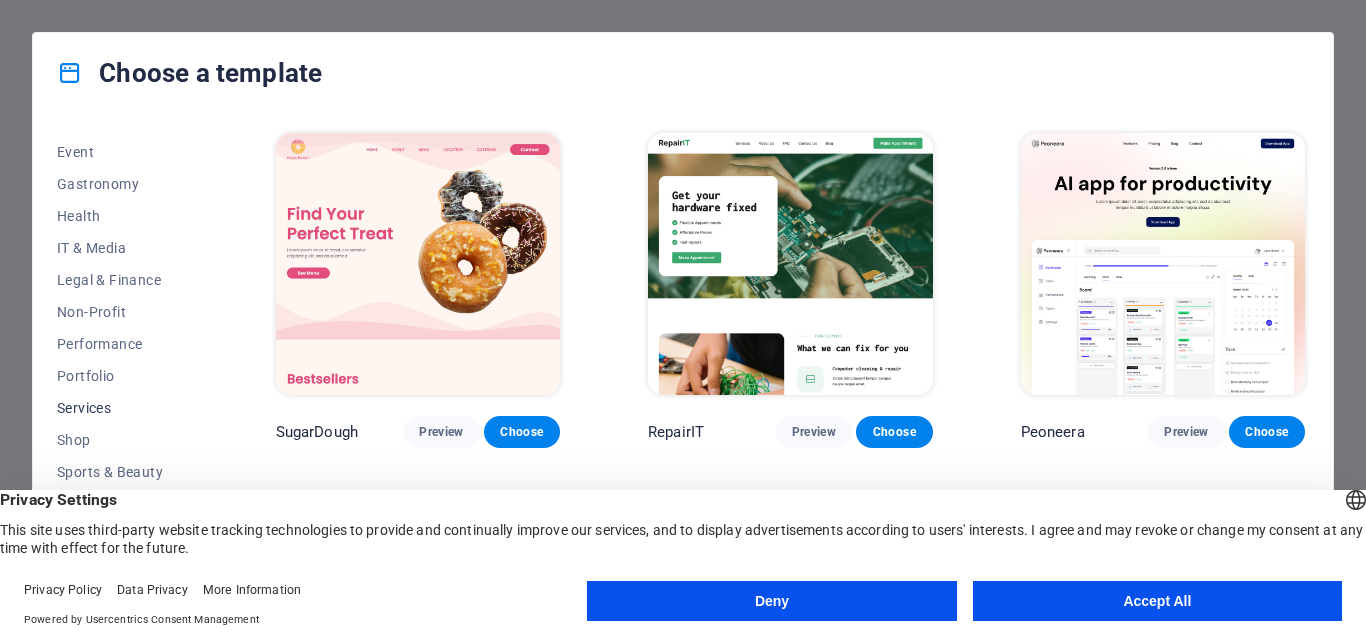 click on "Services" at bounding box center [122, 408] 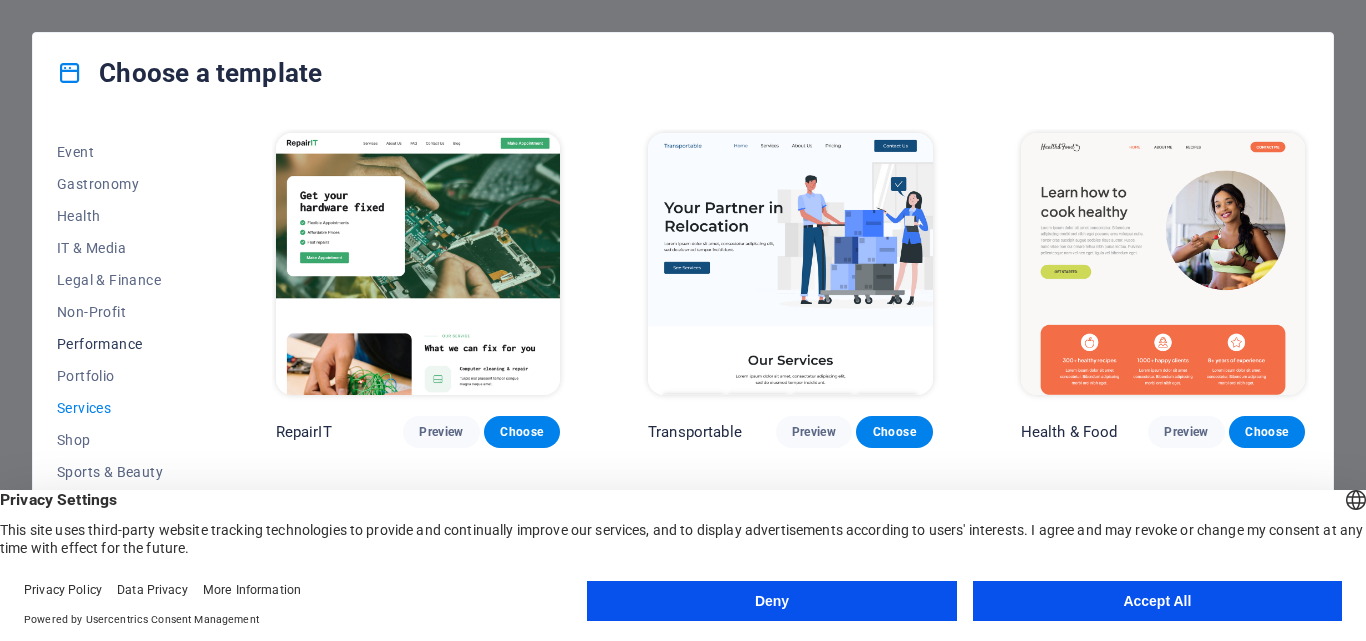 click on "Performance" at bounding box center [122, 344] 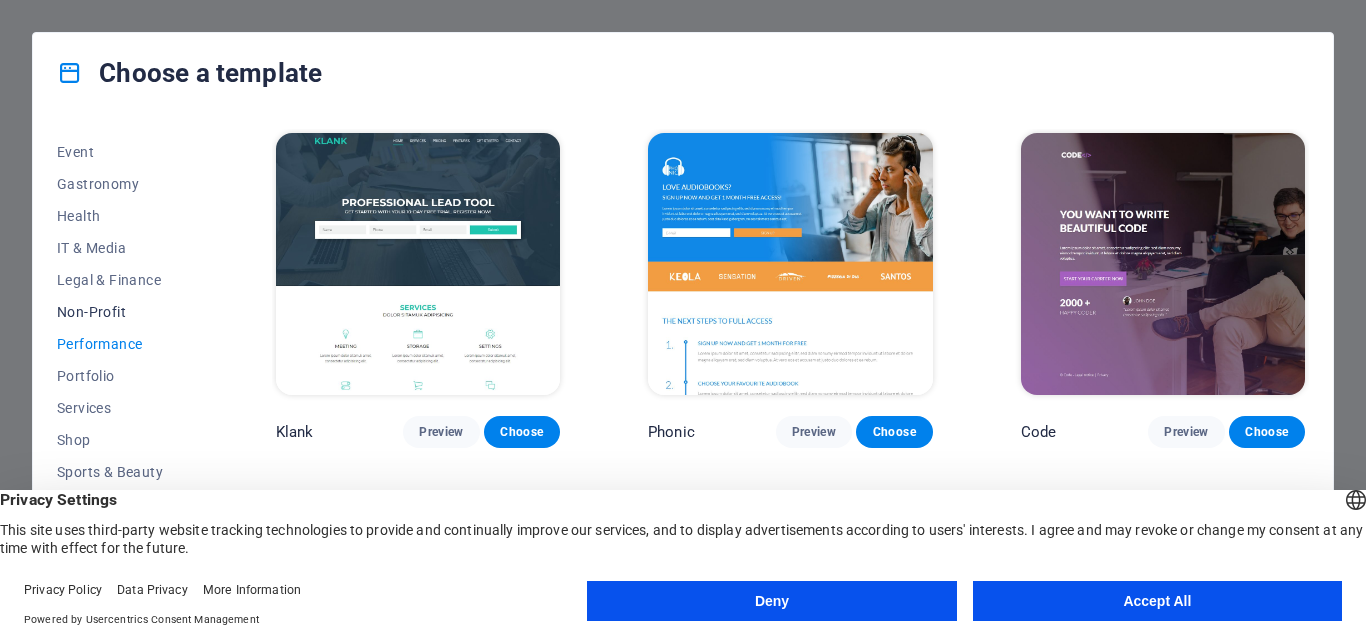 click on "Non-Profit" at bounding box center [122, 312] 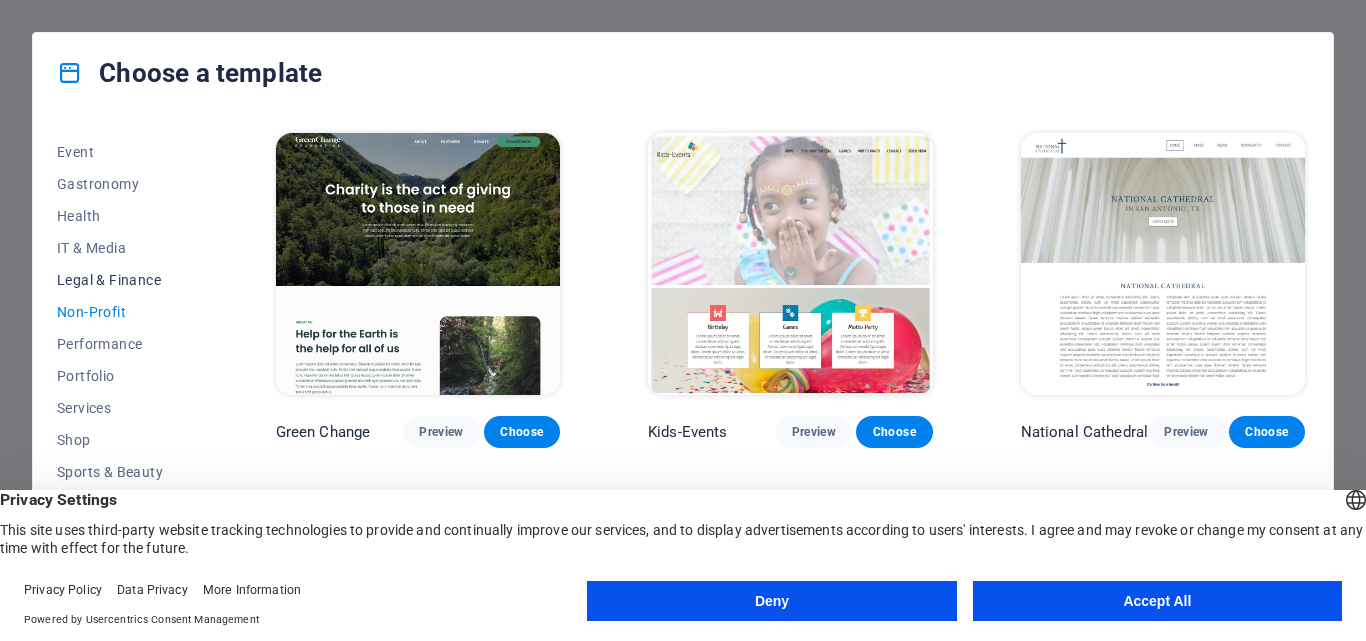 click on "Legal & Finance" at bounding box center [122, 280] 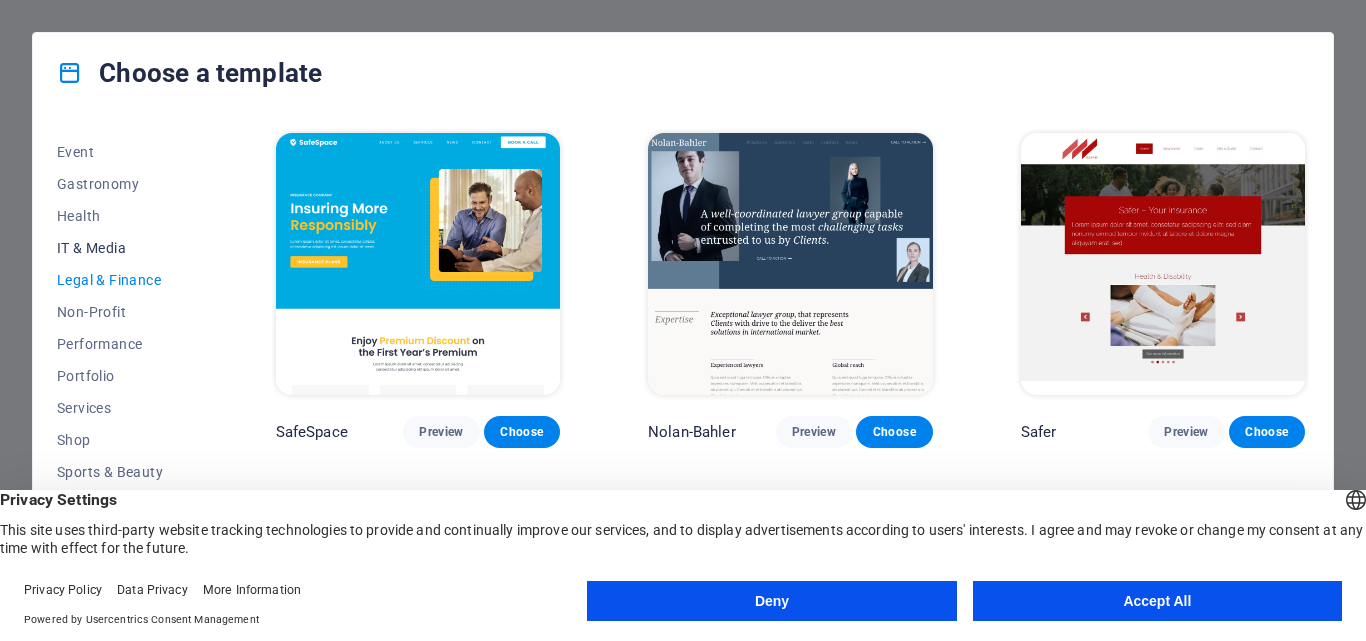 click on "IT & Media" at bounding box center [122, 248] 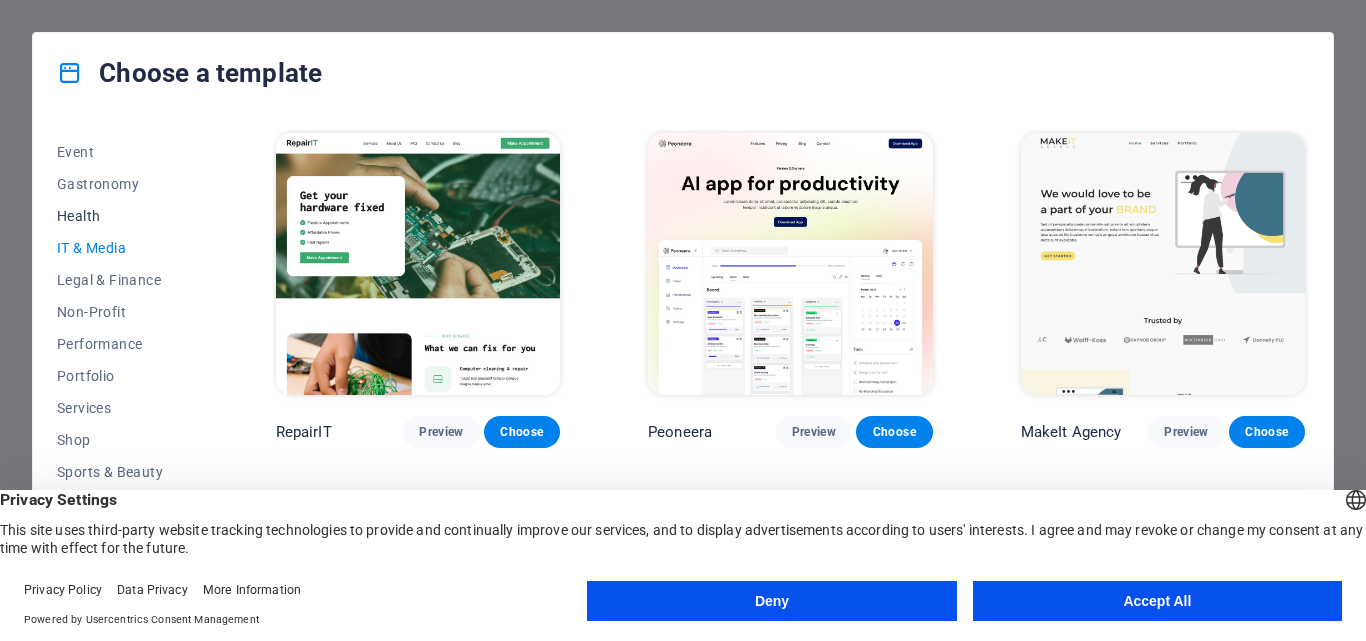 click on "Health" at bounding box center (122, 216) 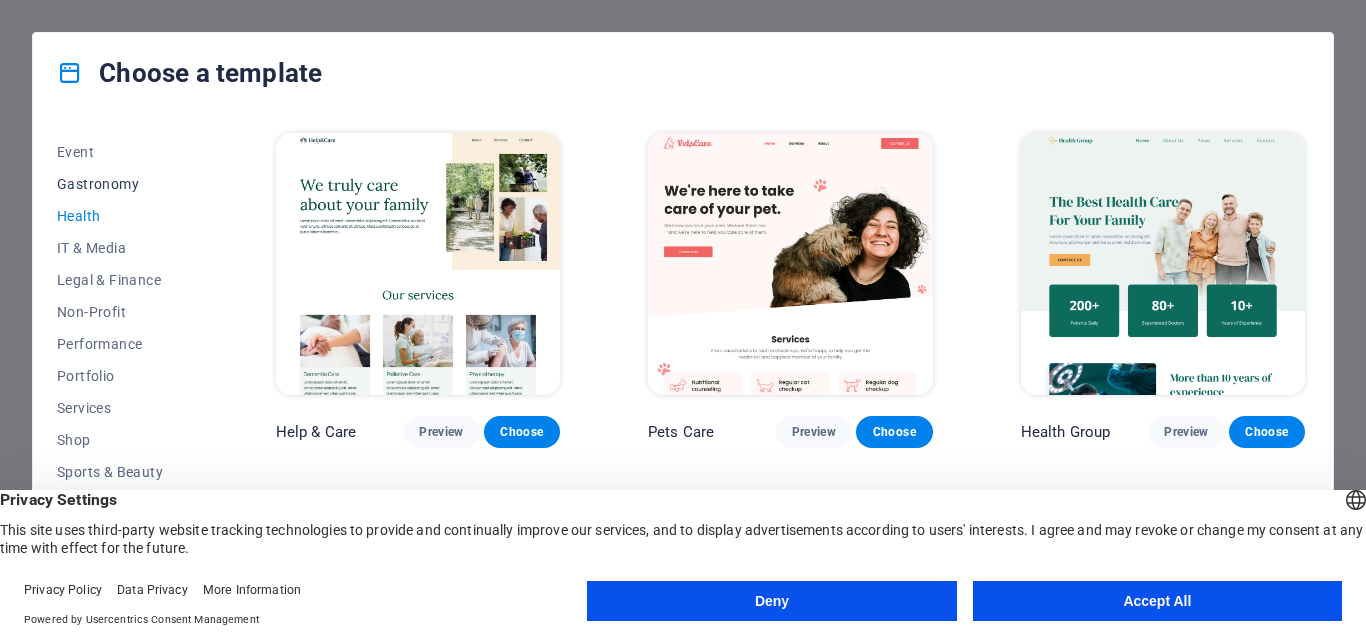 click on "Gastronomy" at bounding box center [122, 184] 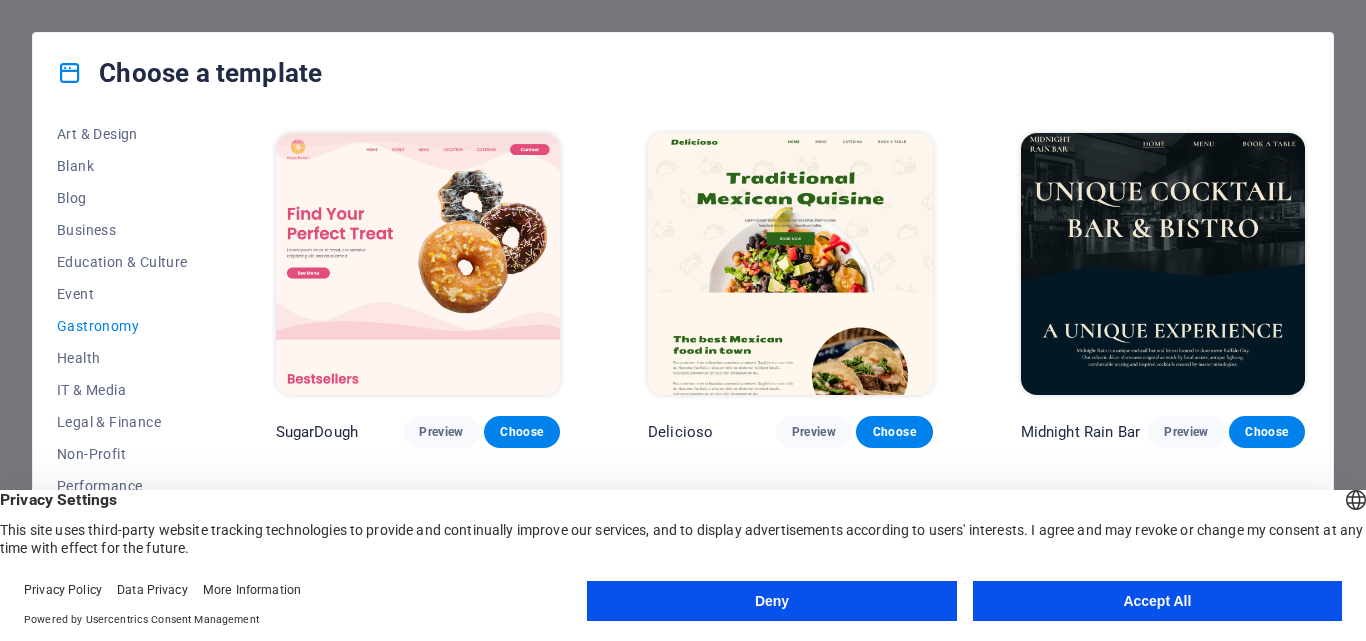 scroll, scrollTop: 229, scrollLeft: 0, axis: vertical 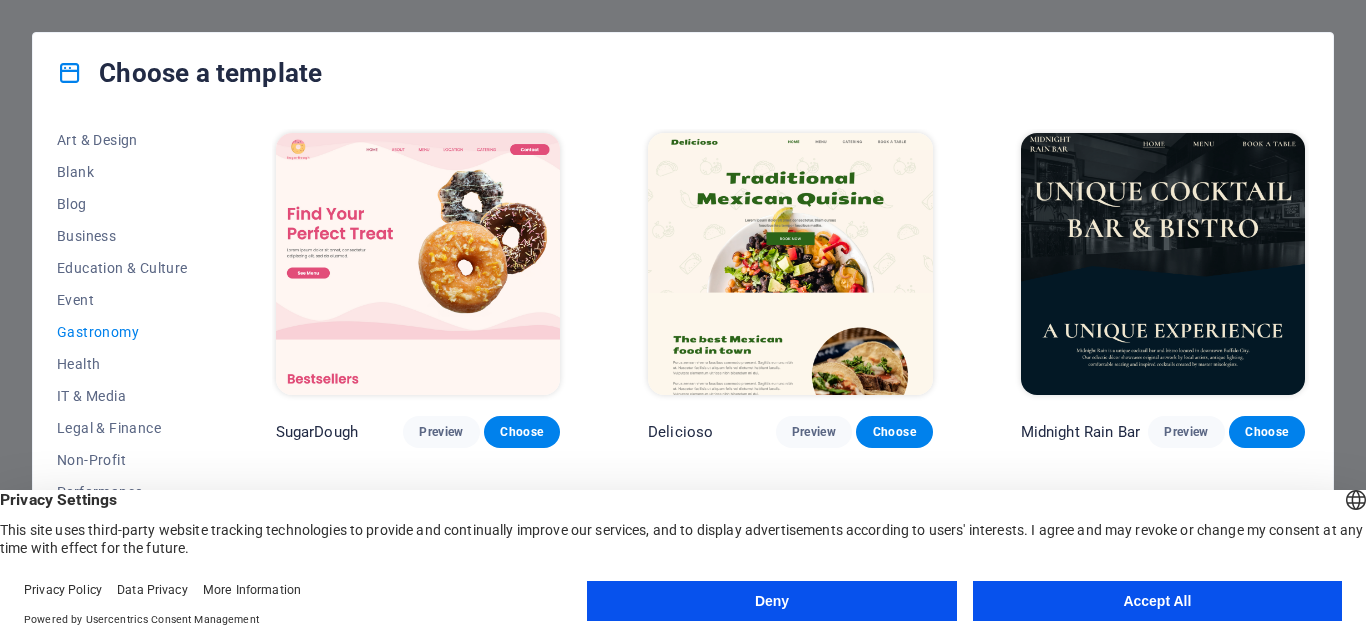 click on "Accept All" at bounding box center [1157, 601] 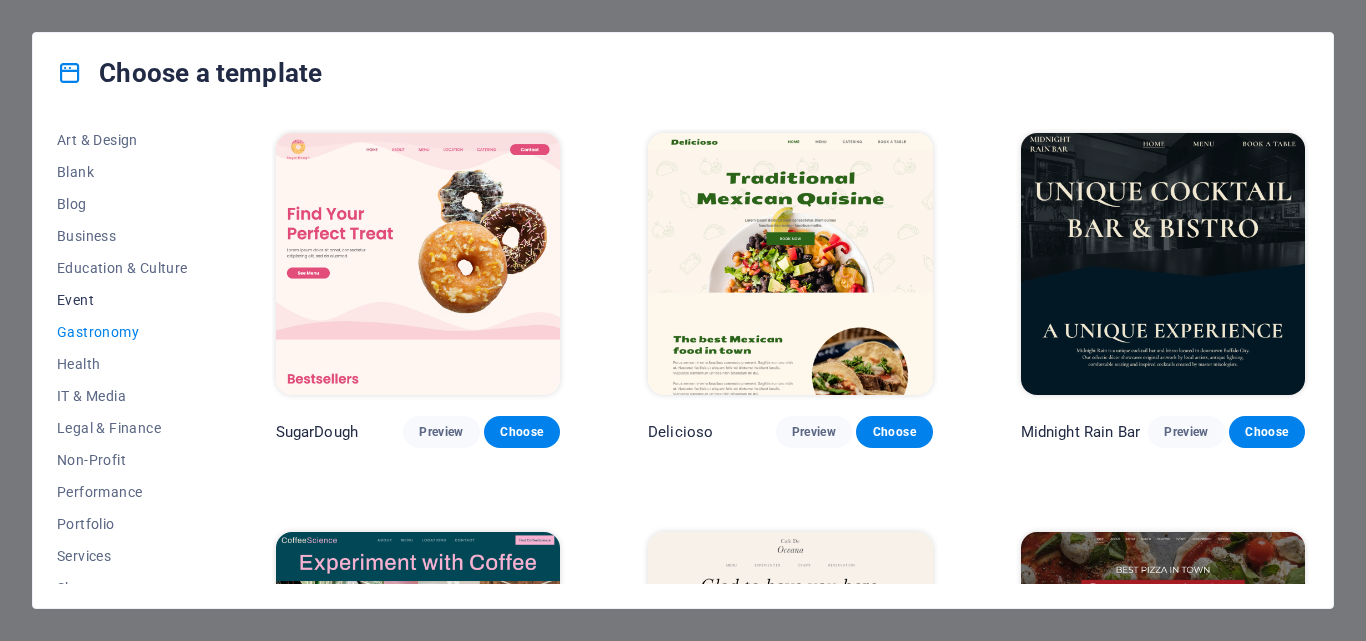 click on "Event" at bounding box center (122, 300) 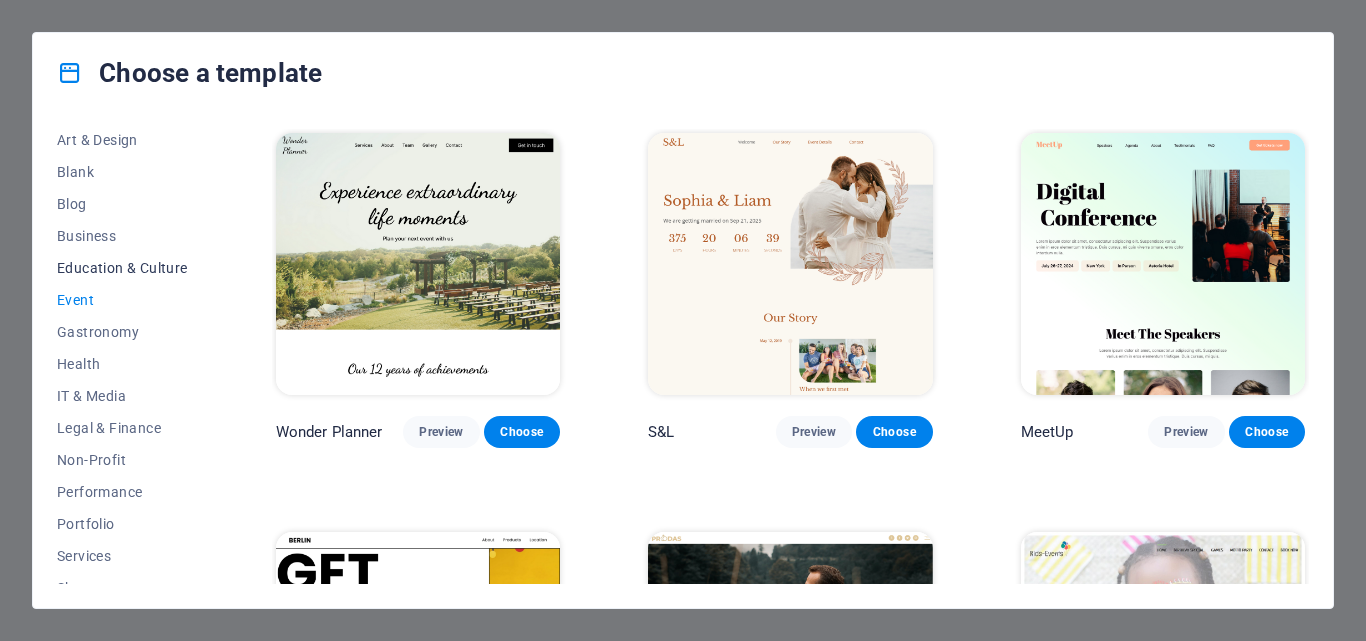 click on "Education & Culture" at bounding box center (122, 268) 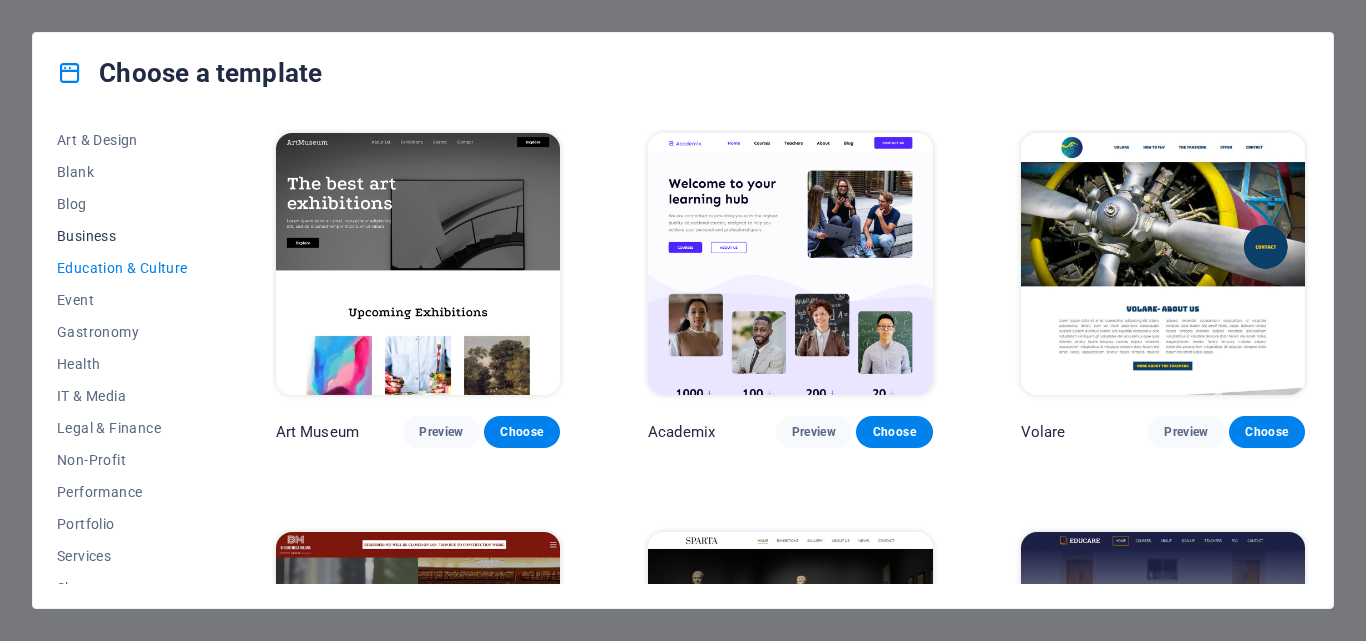 click on "Business" at bounding box center [122, 236] 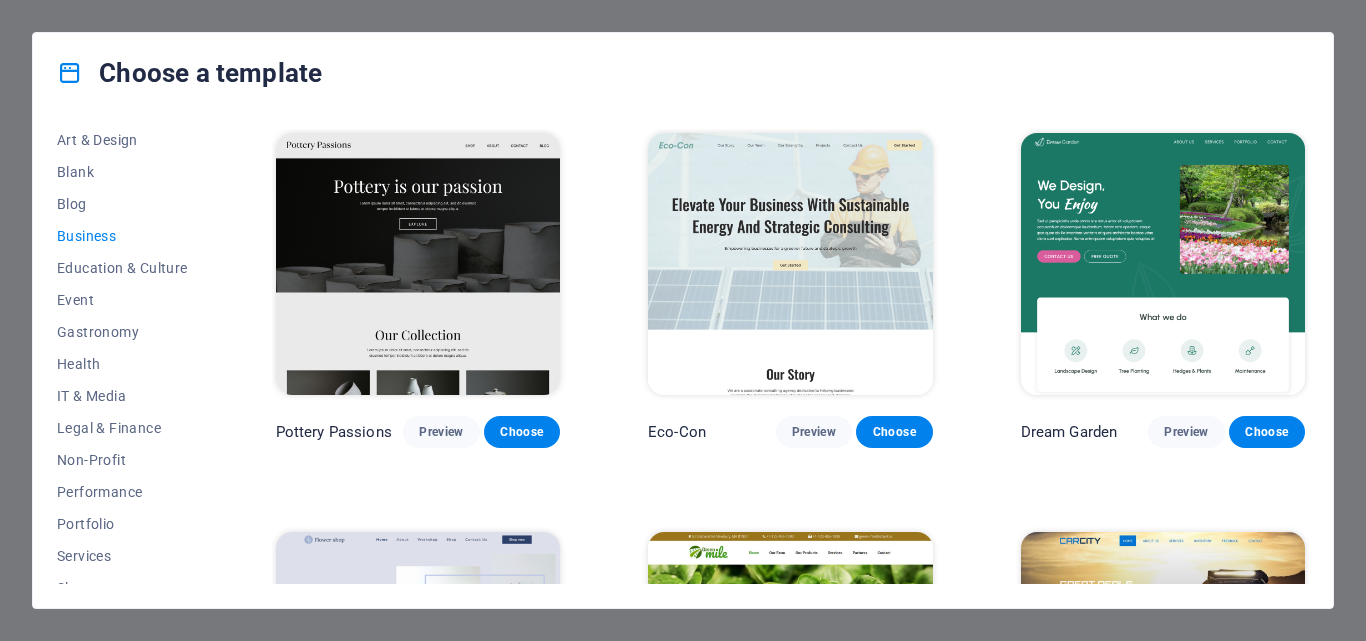 click on "Business" at bounding box center (122, 236) 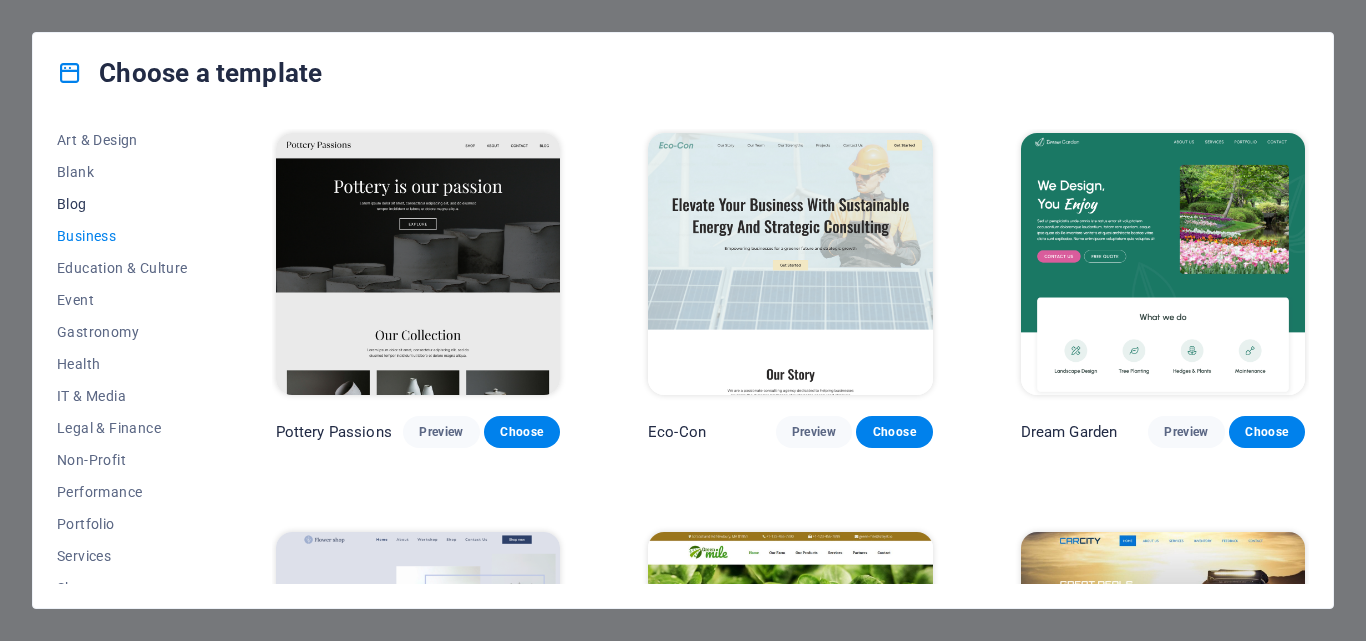 click on "Blog" at bounding box center [122, 204] 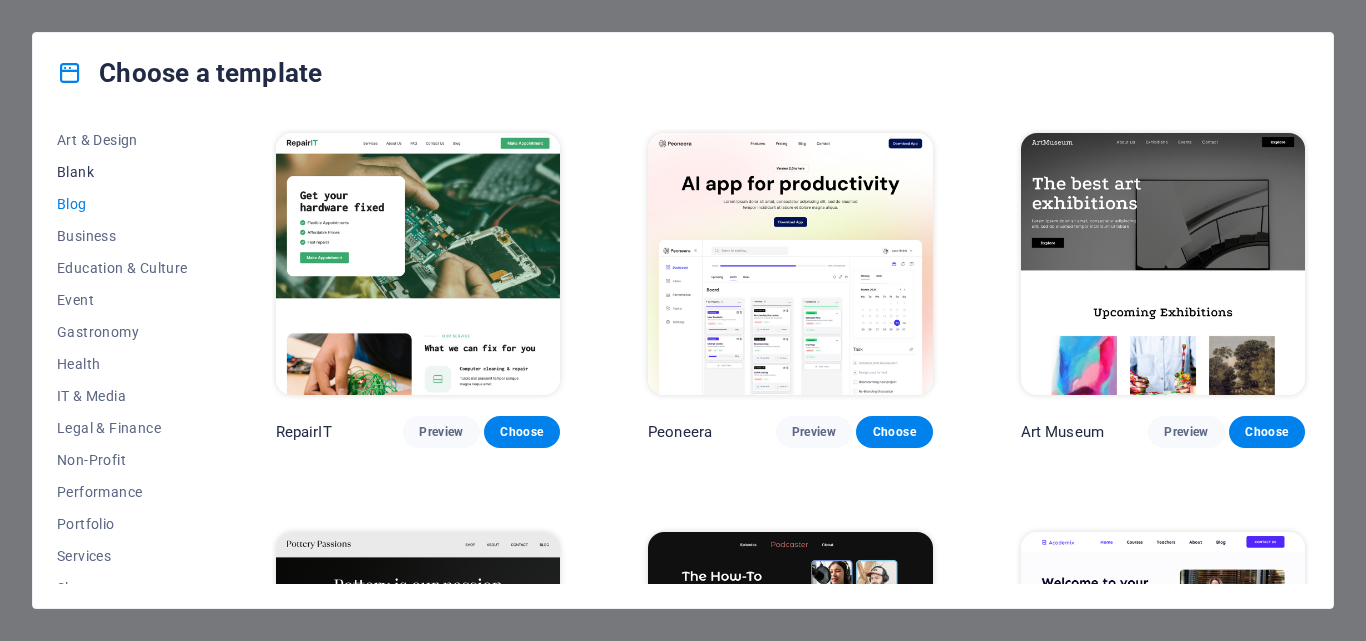 click on "Blank" at bounding box center [122, 172] 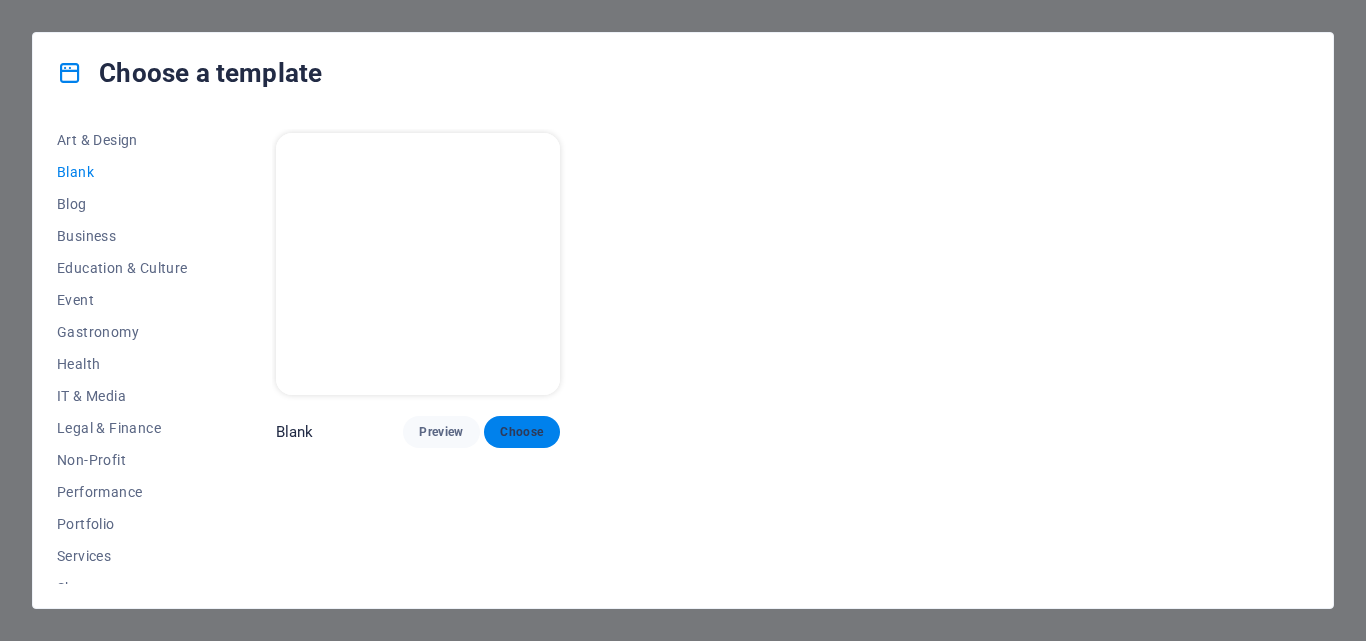 click on "Choose" at bounding box center [522, 432] 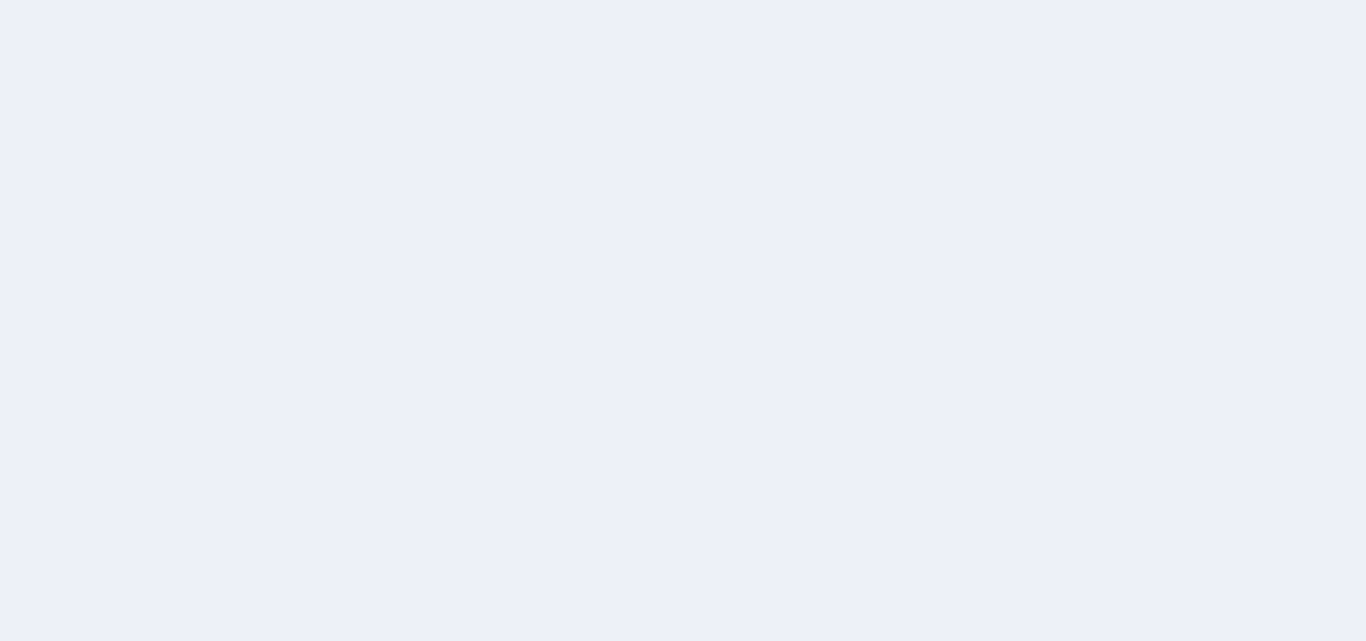 scroll, scrollTop: 0, scrollLeft: 0, axis: both 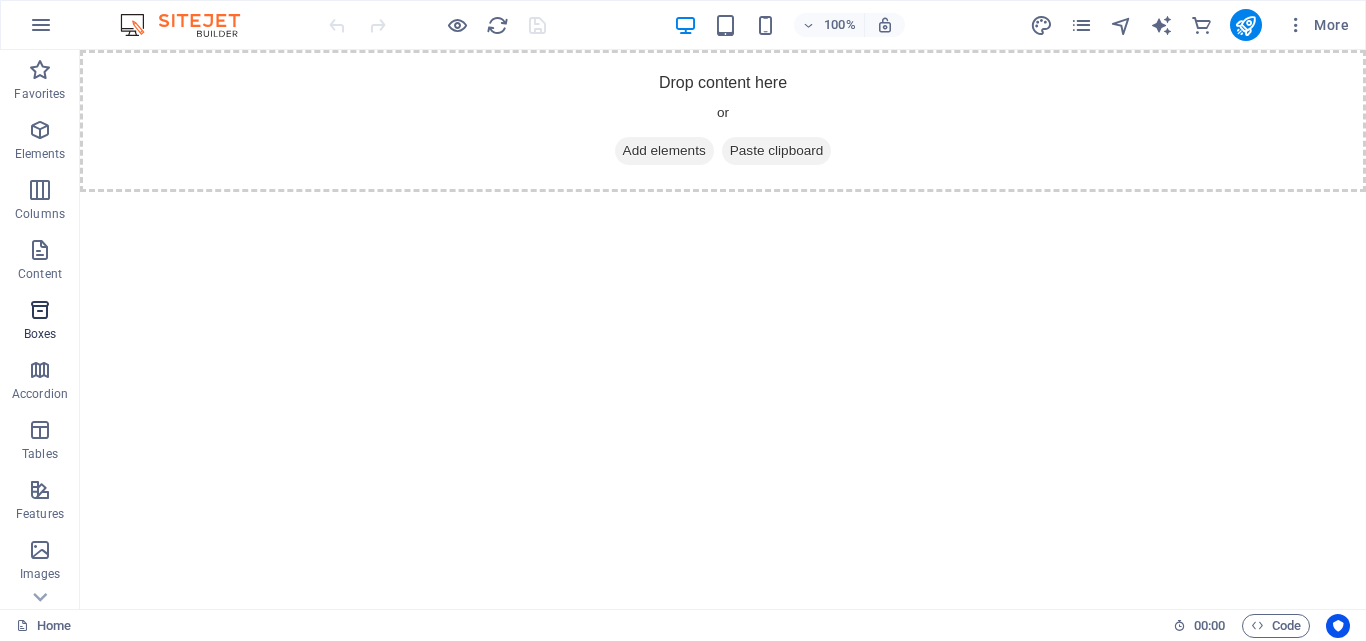click on "Boxes" at bounding box center (40, 322) 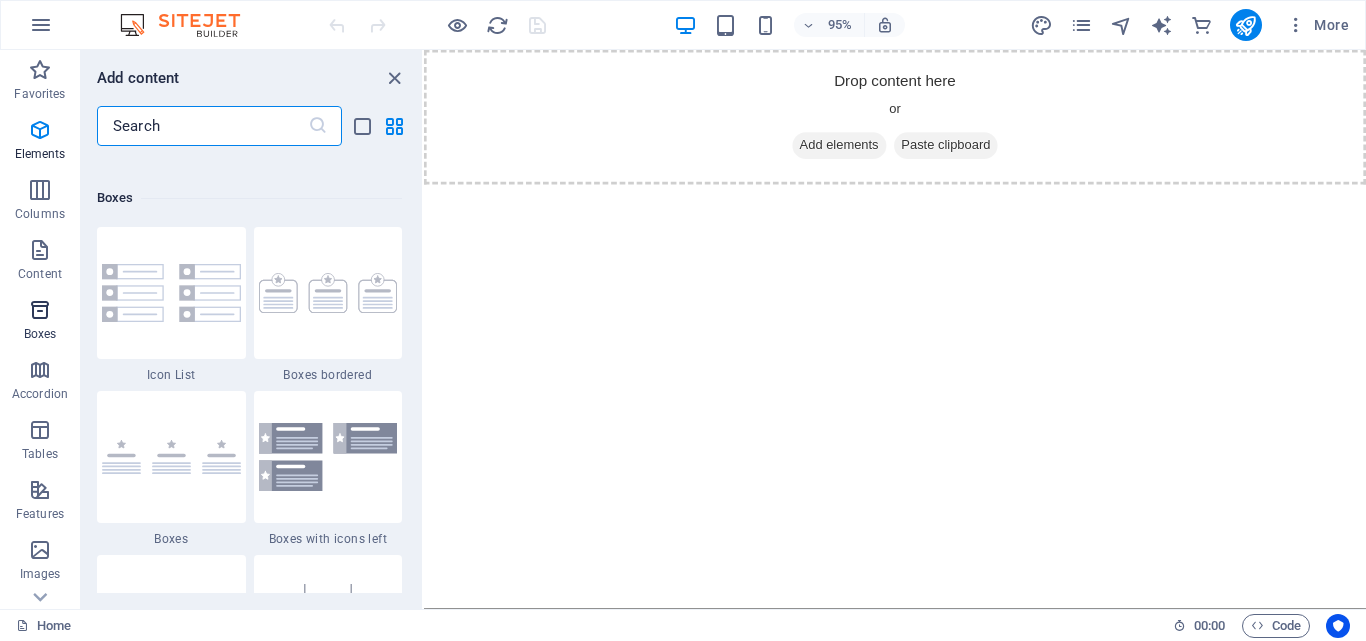 scroll, scrollTop: 5516, scrollLeft: 0, axis: vertical 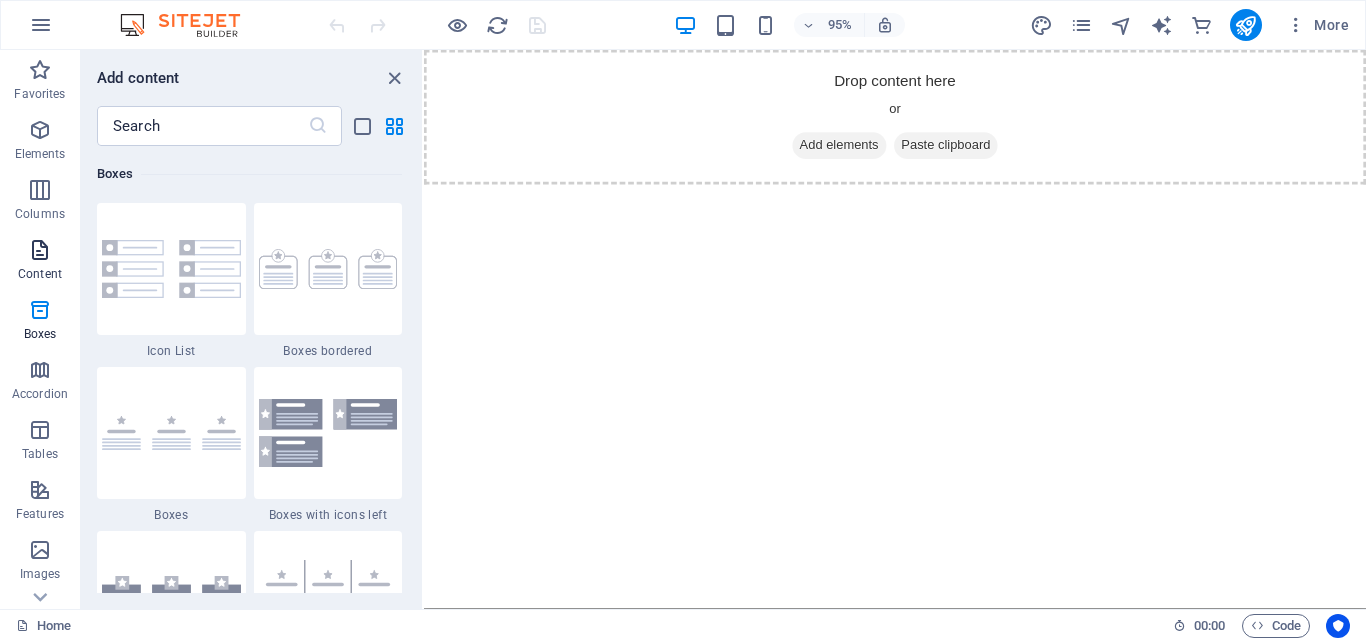 click on "Content" at bounding box center (40, 274) 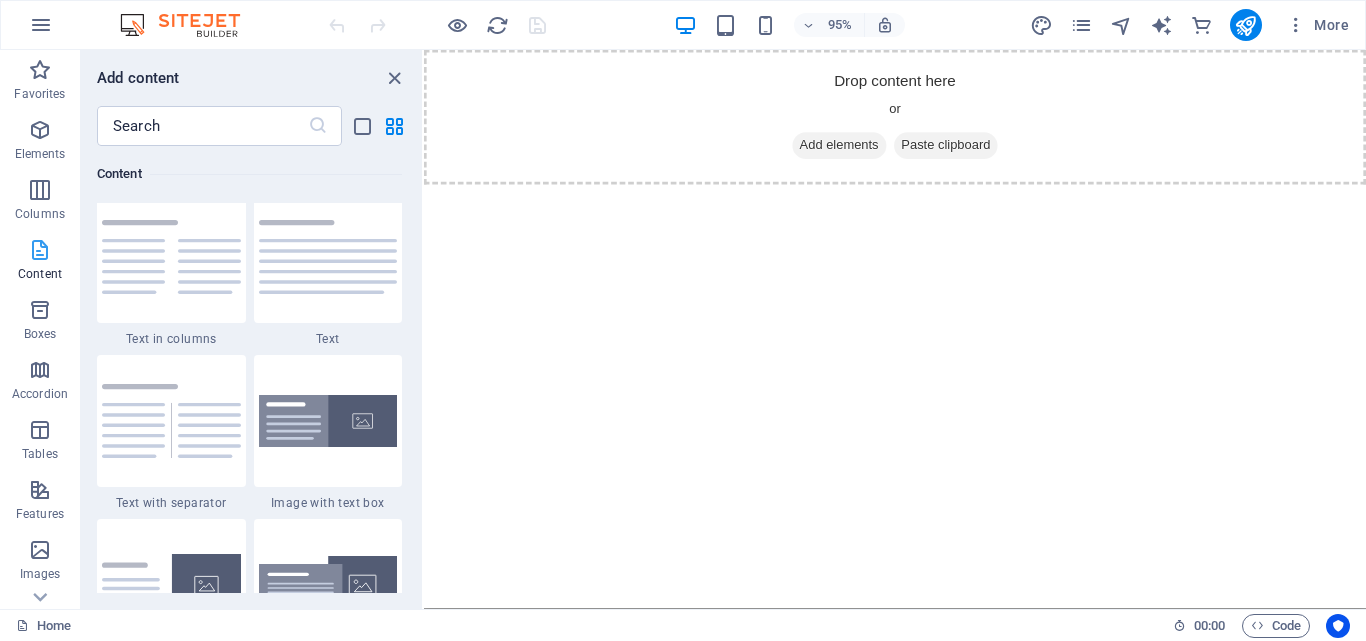 scroll, scrollTop: 3499, scrollLeft: 0, axis: vertical 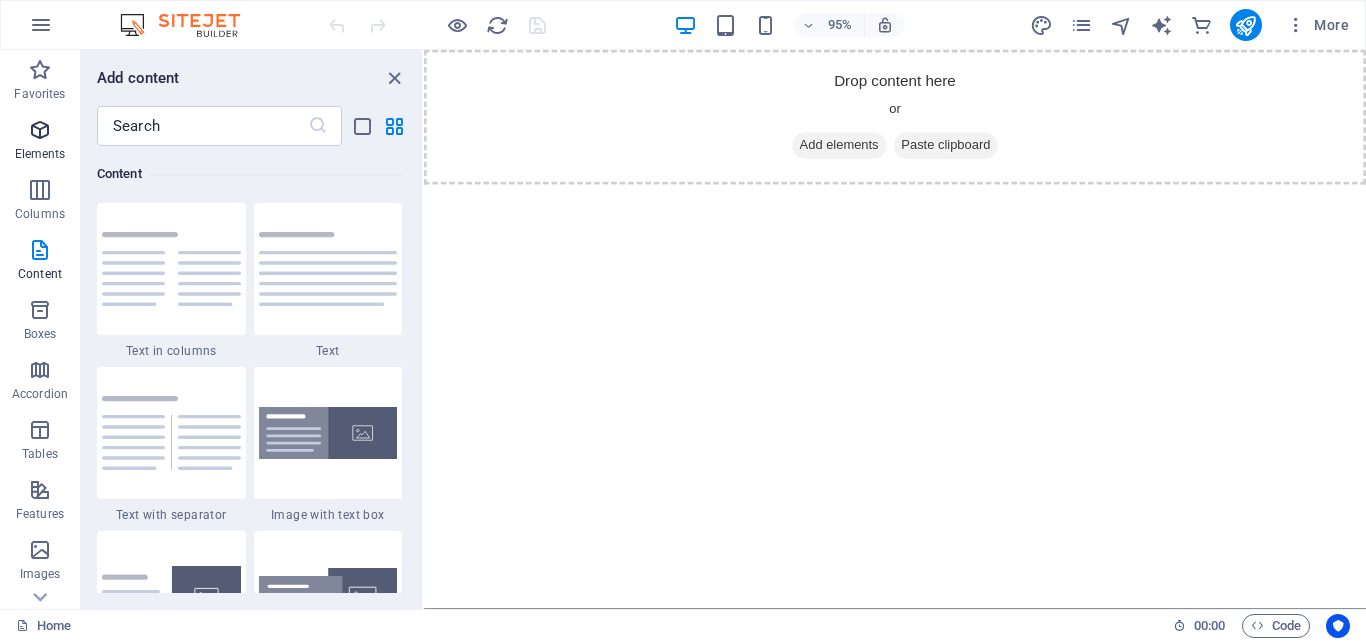 click at bounding box center (40, 130) 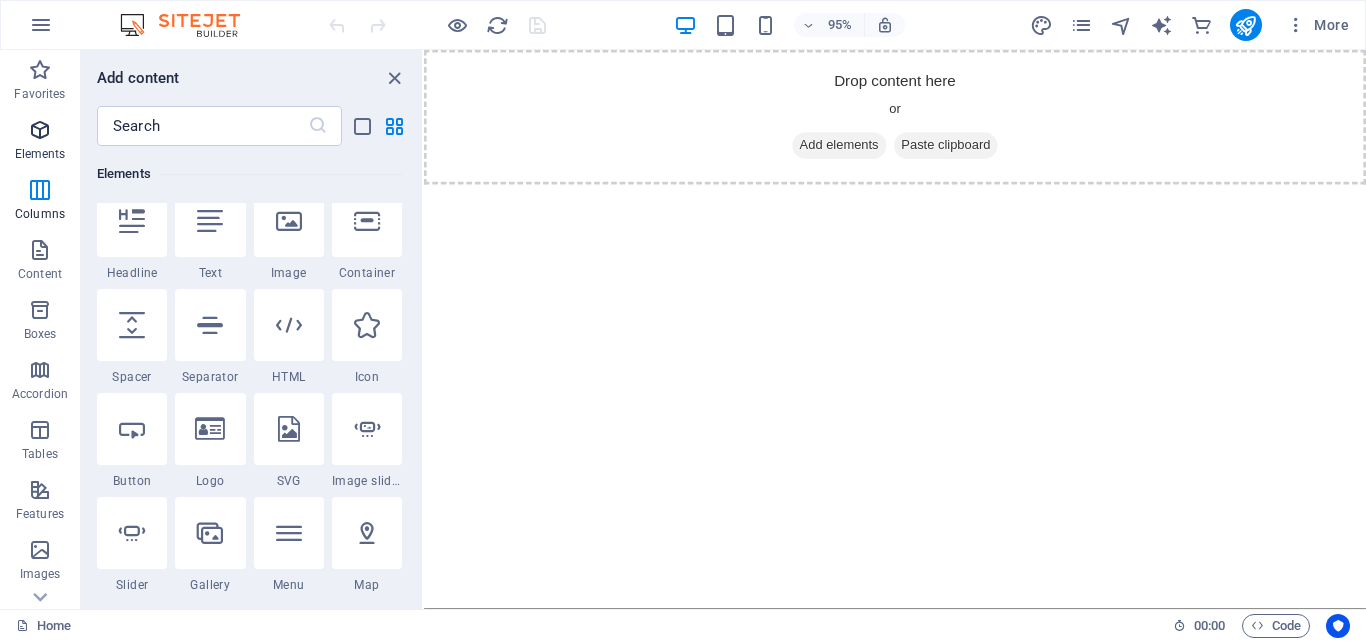 scroll, scrollTop: 213, scrollLeft: 0, axis: vertical 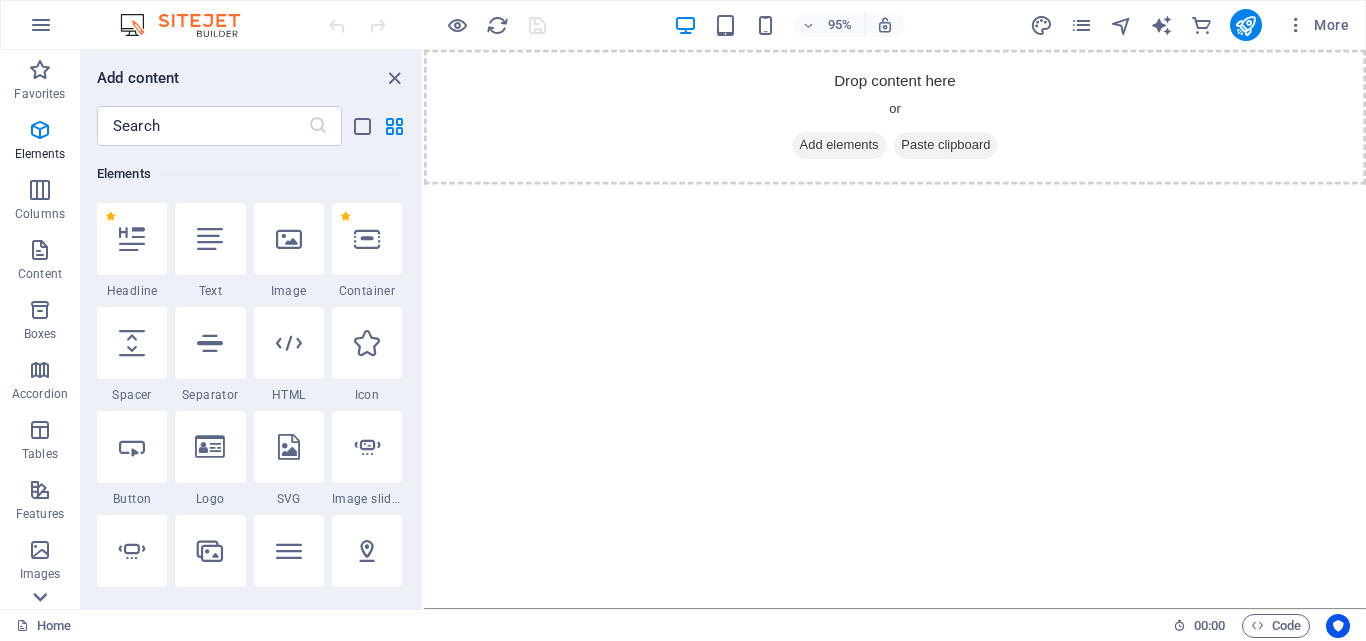 click 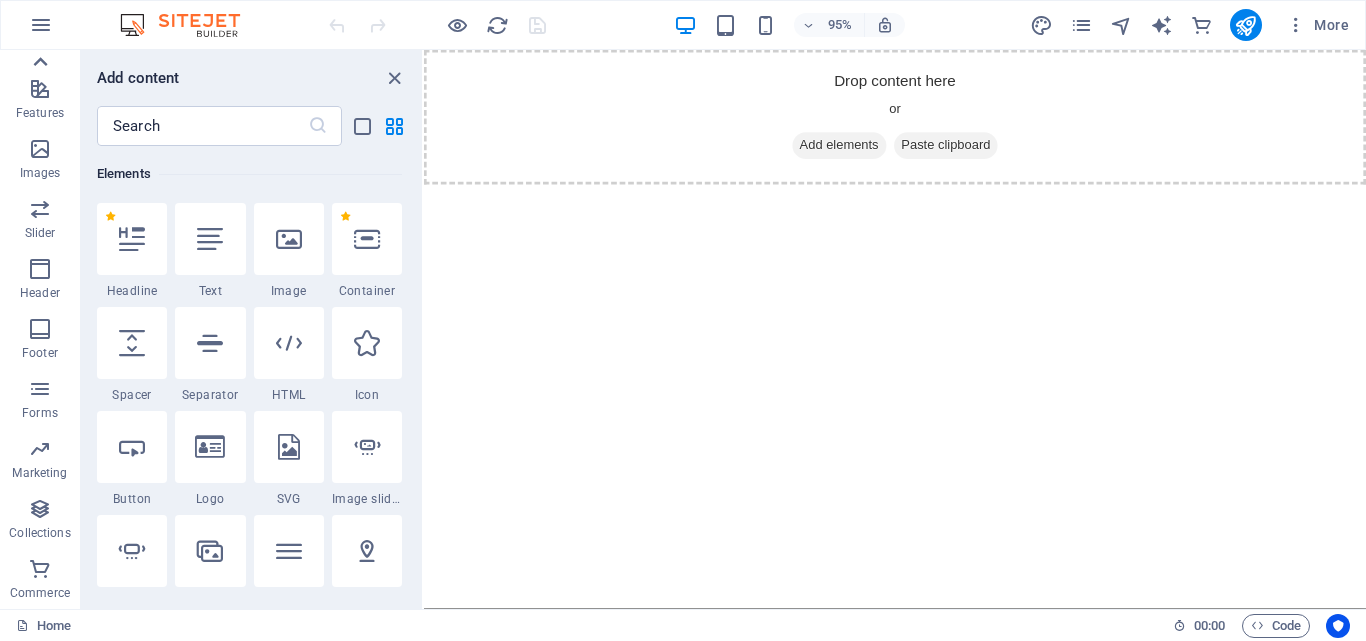 click 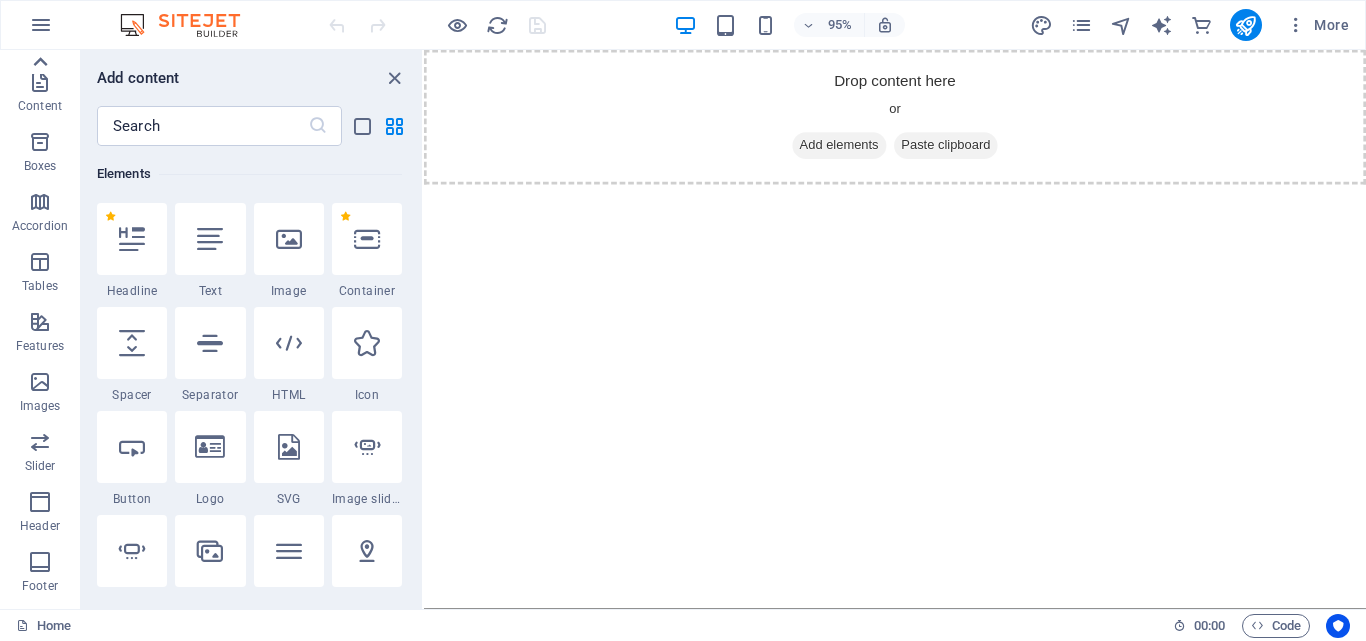 scroll, scrollTop: 0, scrollLeft: 0, axis: both 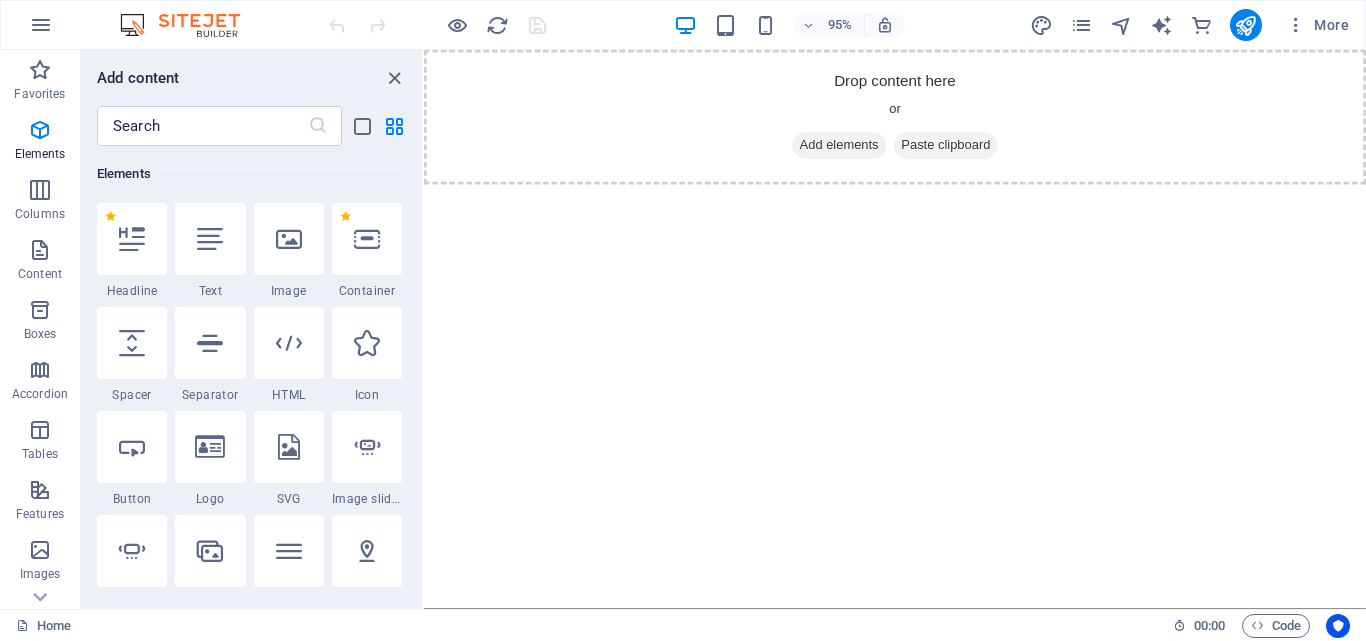 click on "Favorites" at bounding box center (40, 80) 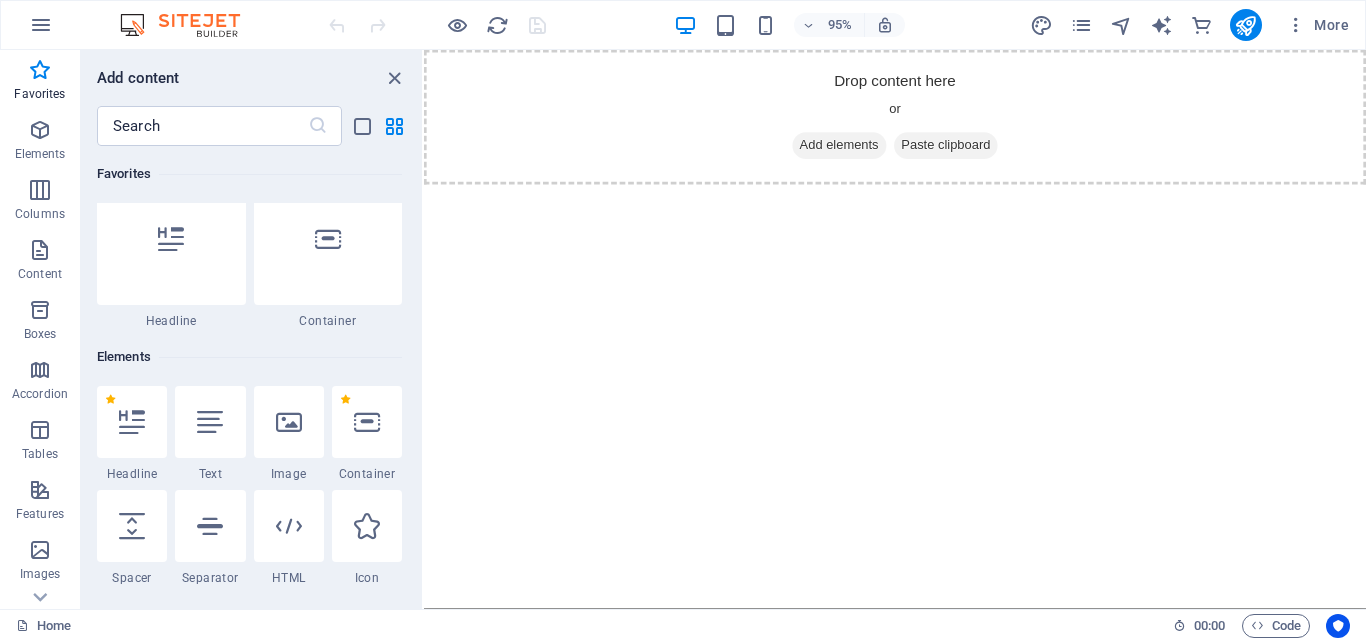 scroll, scrollTop: 0, scrollLeft: 0, axis: both 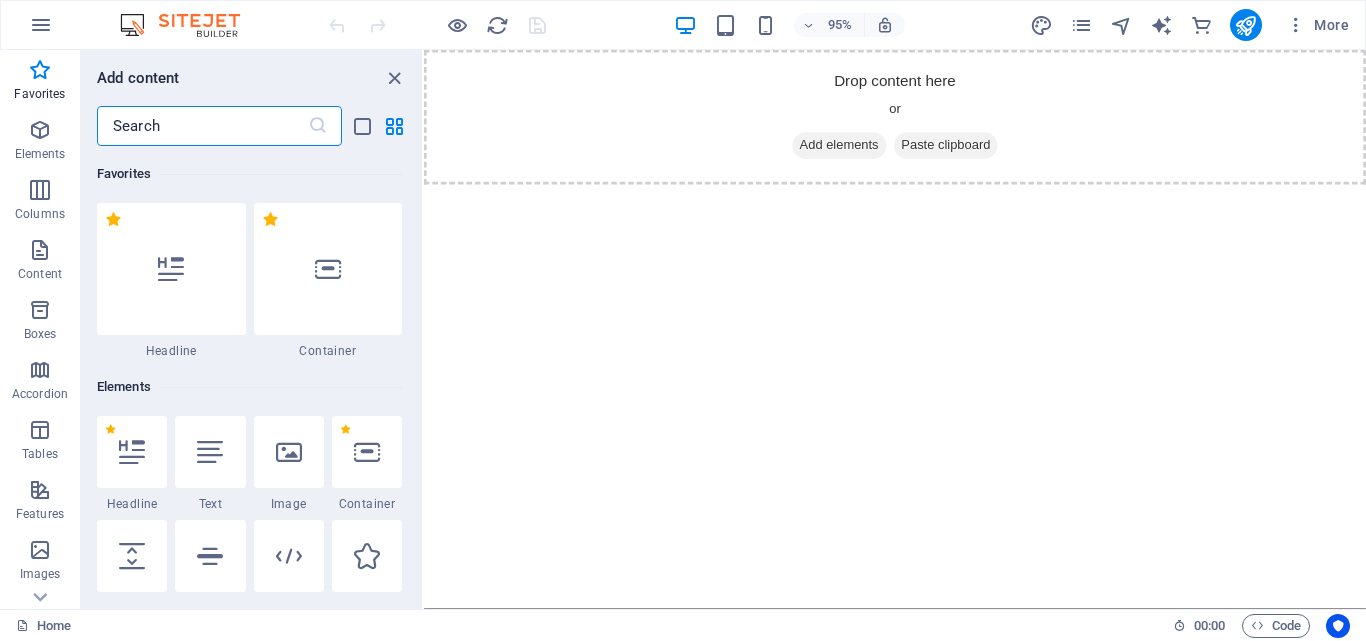 click at bounding box center [202, 126] 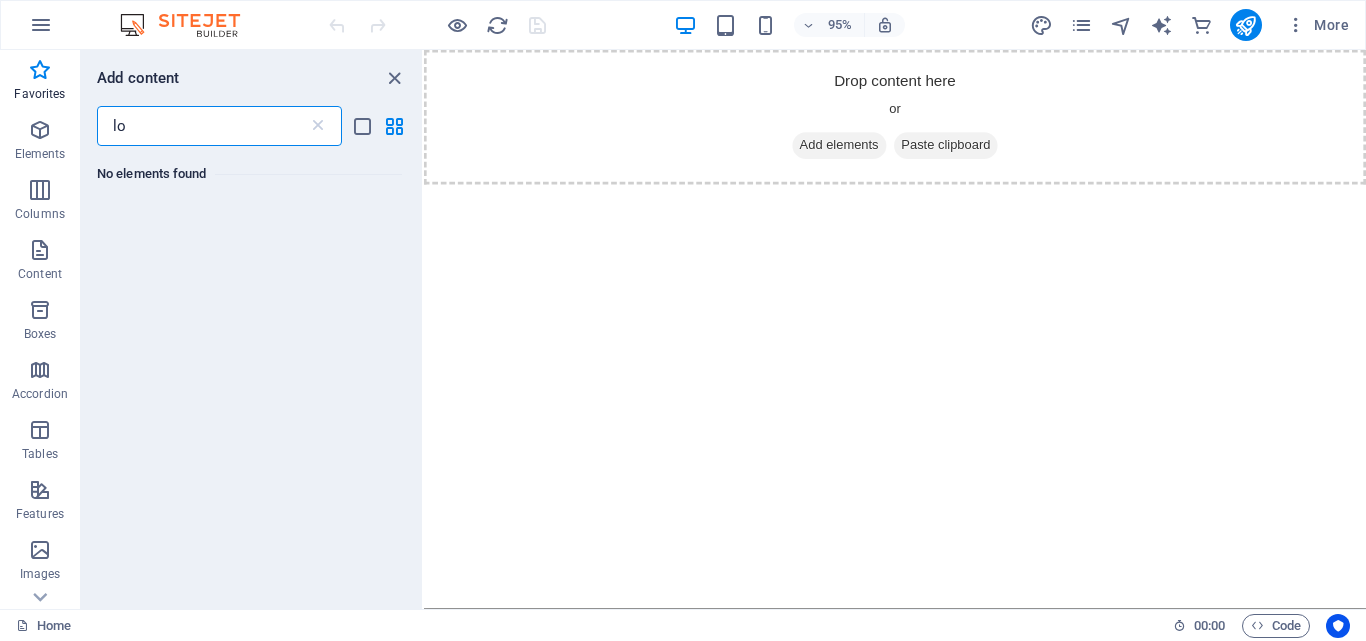 type on "l" 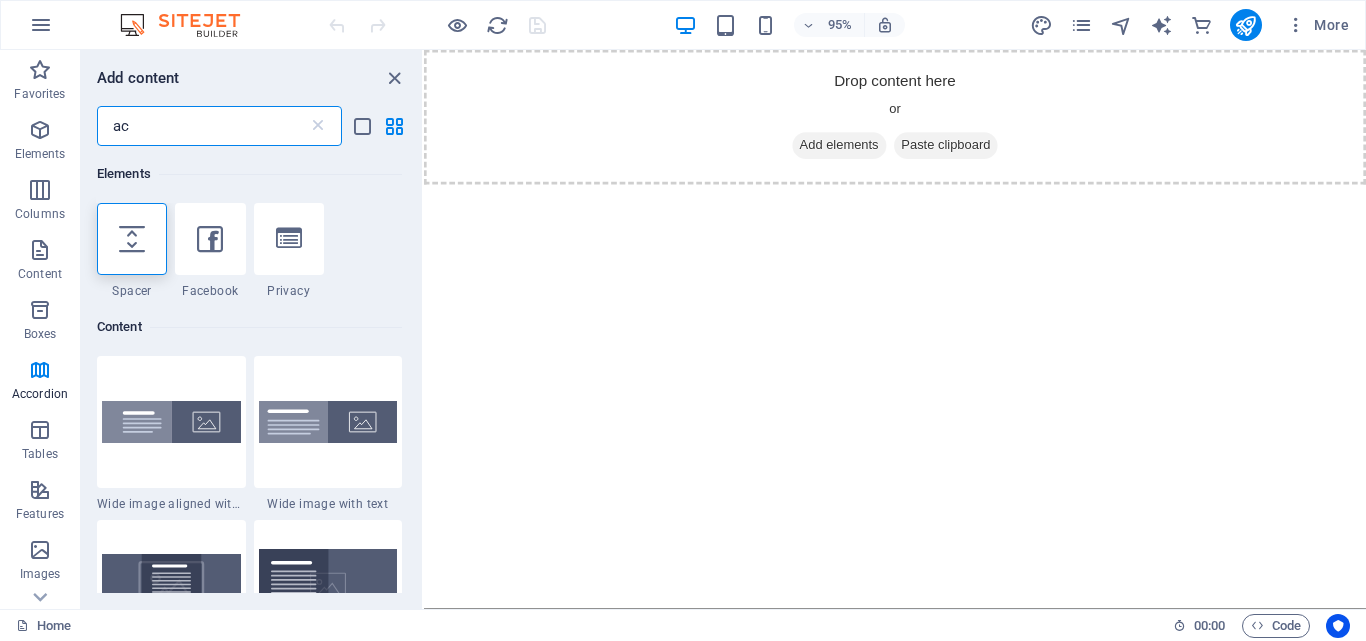 type on "a" 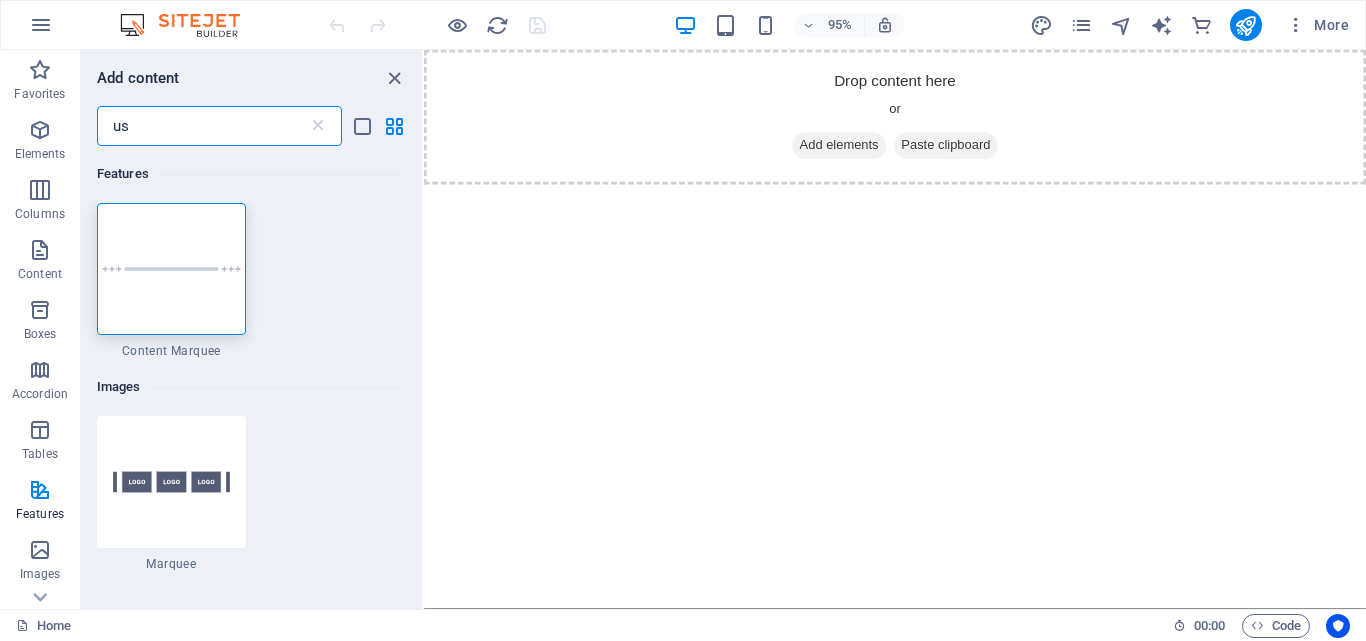 type on "u" 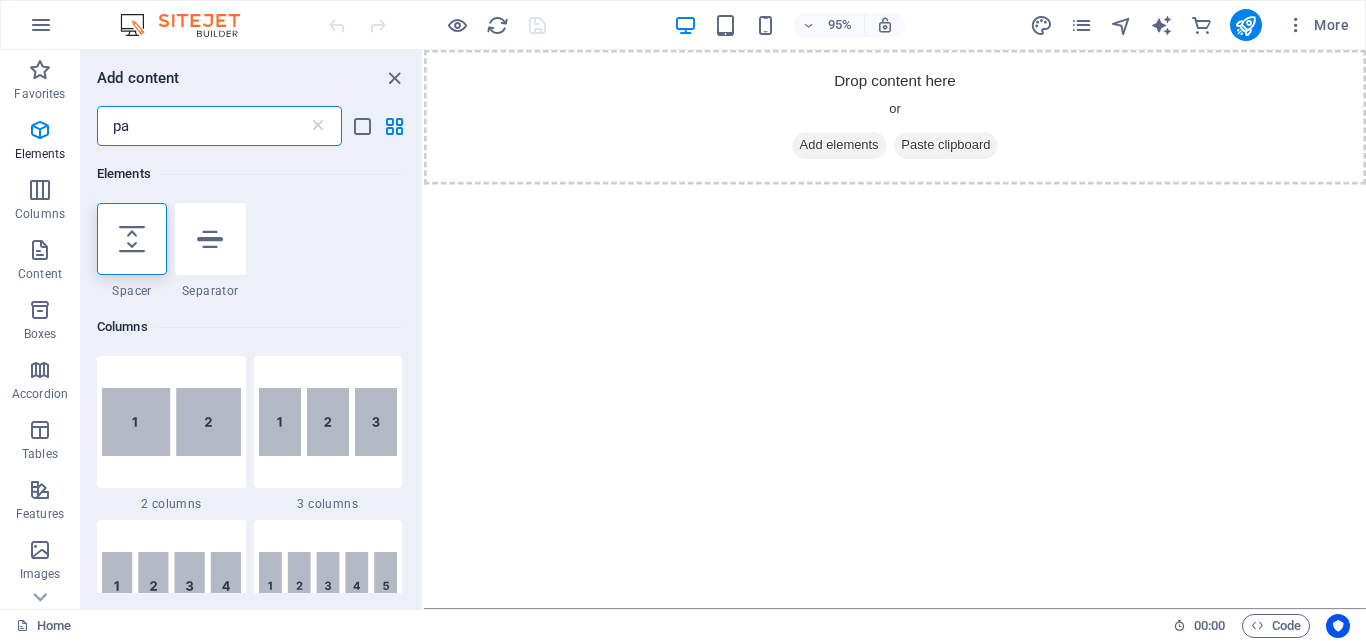 type on "p" 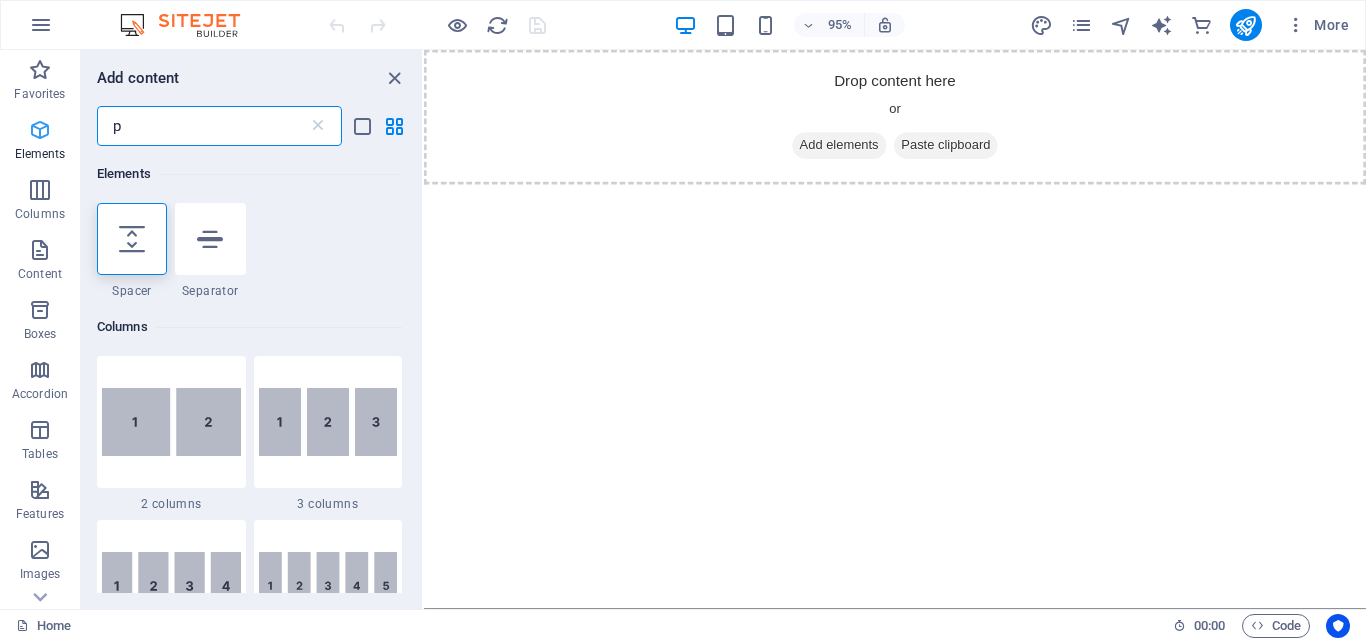 type 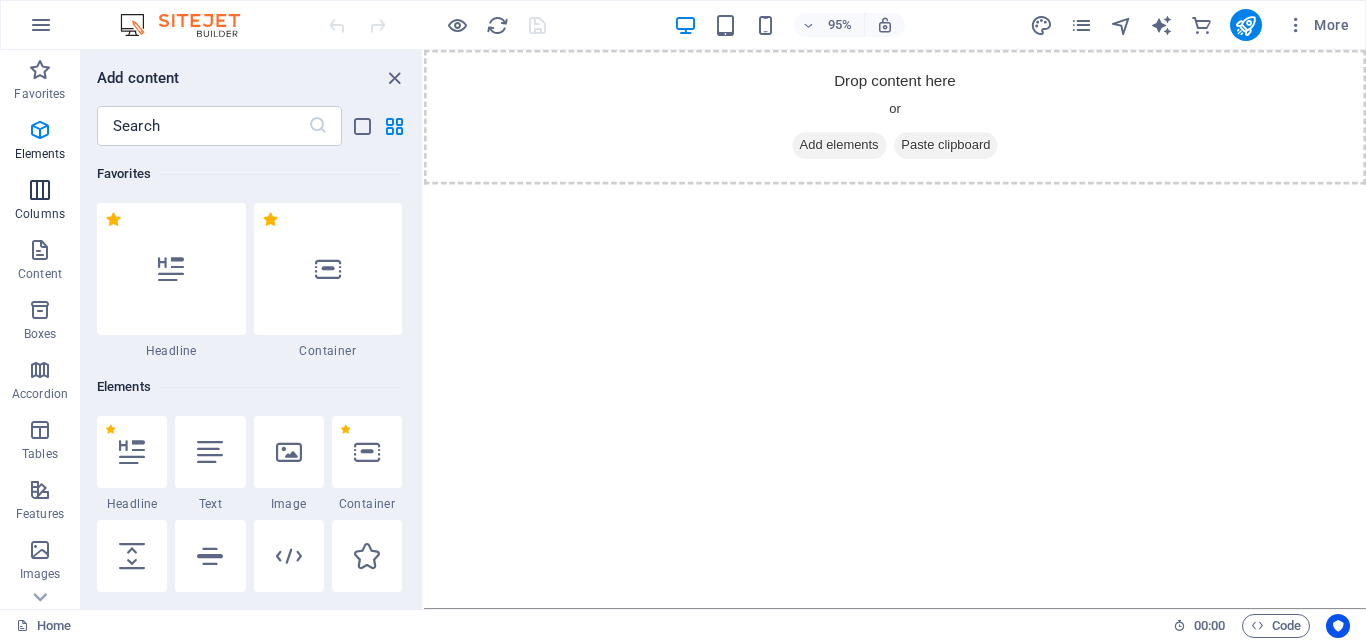 click at bounding box center [40, 190] 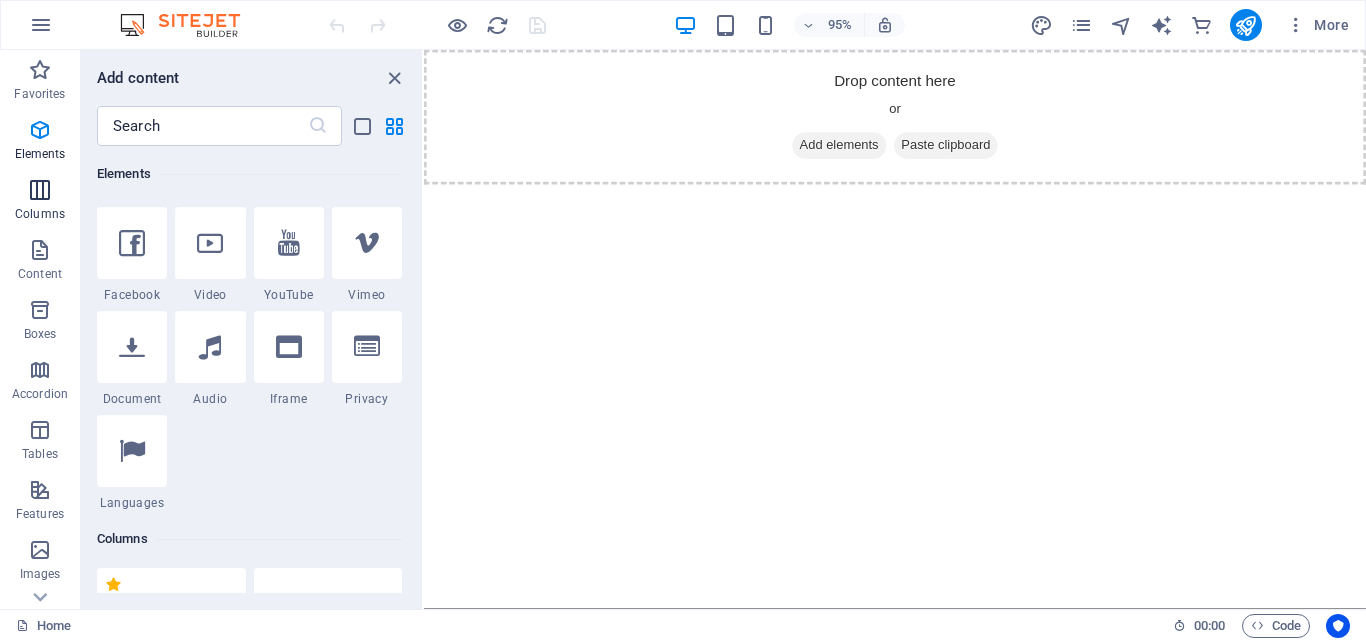 scroll, scrollTop: 990, scrollLeft: 0, axis: vertical 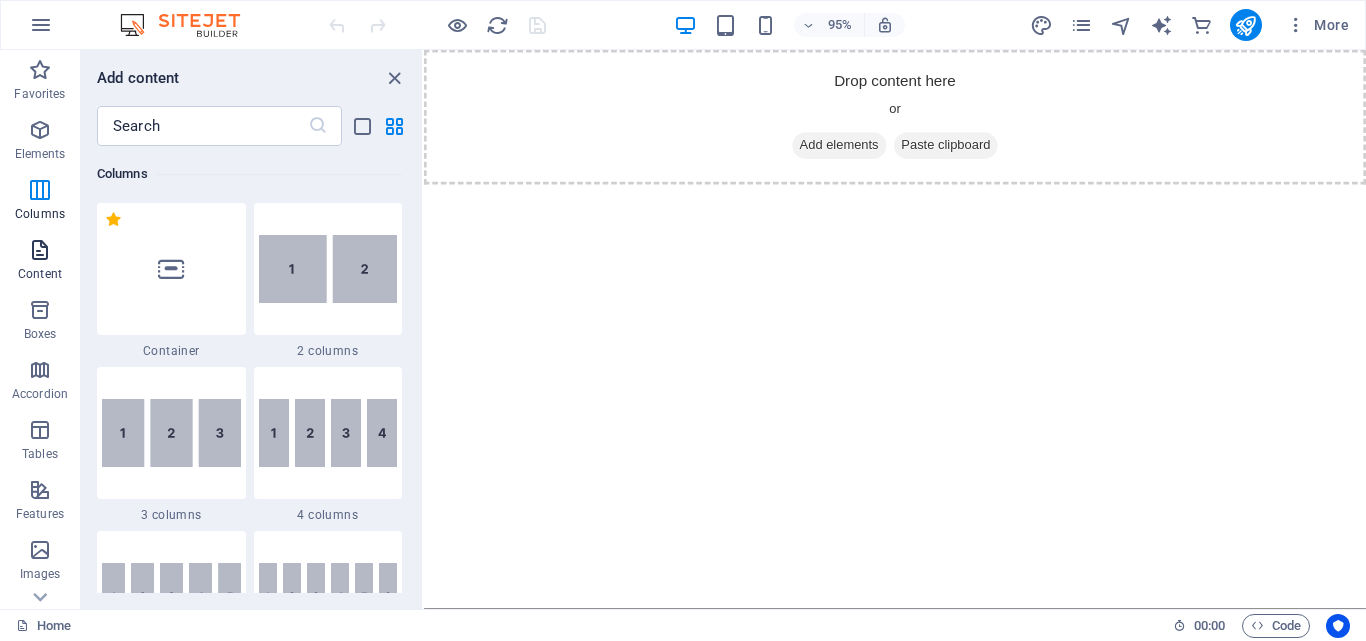 click at bounding box center (40, 250) 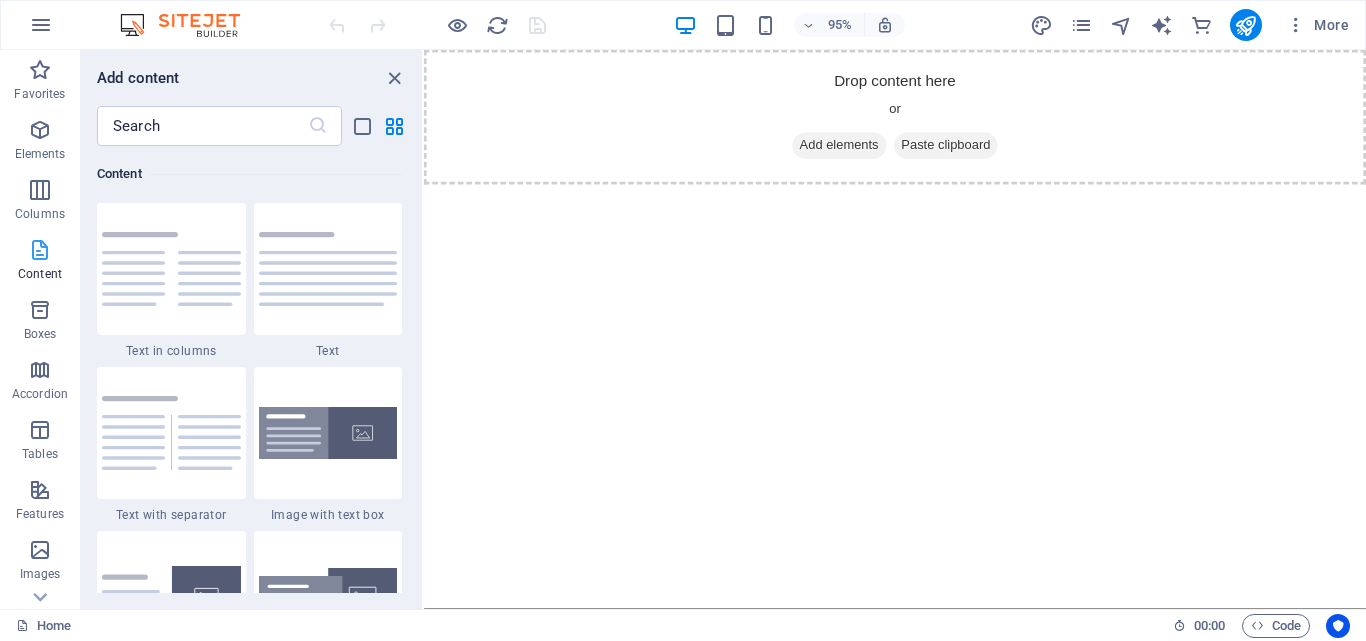 scroll, scrollTop: 3499, scrollLeft: 0, axis: vertical 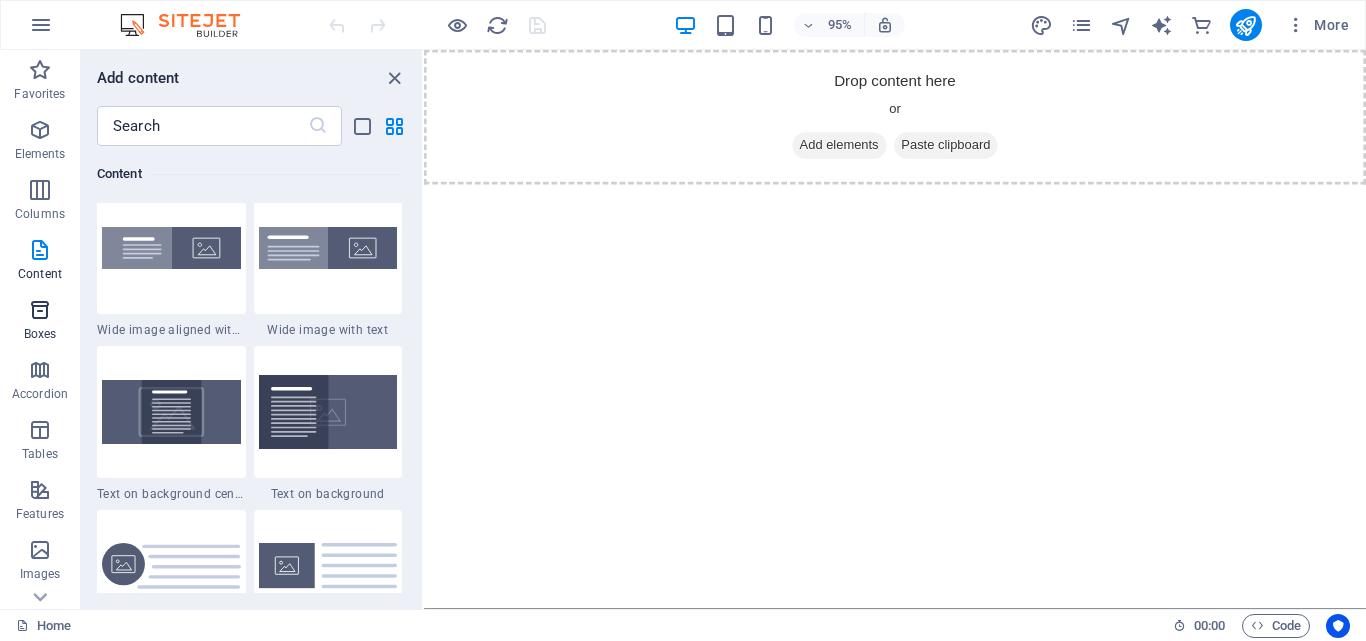 click at bounding box center (40, 310) 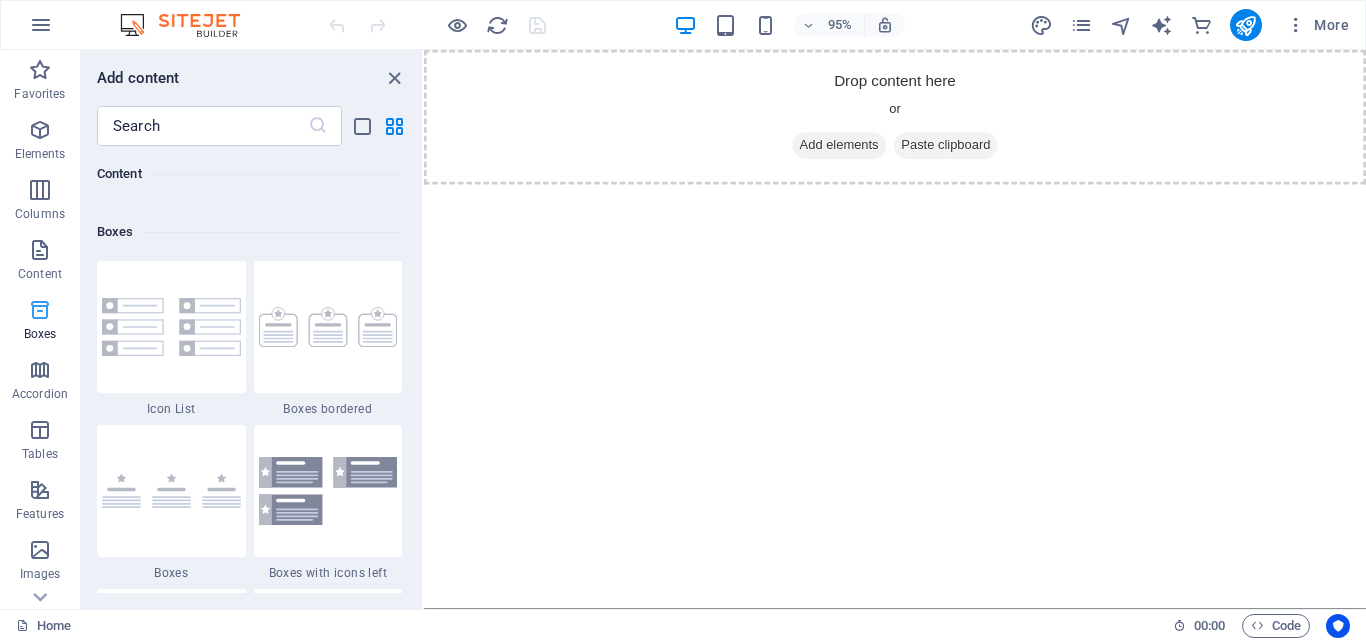 scroll, scrollTop: 5516, scrollLeft: 0, axis: vertical 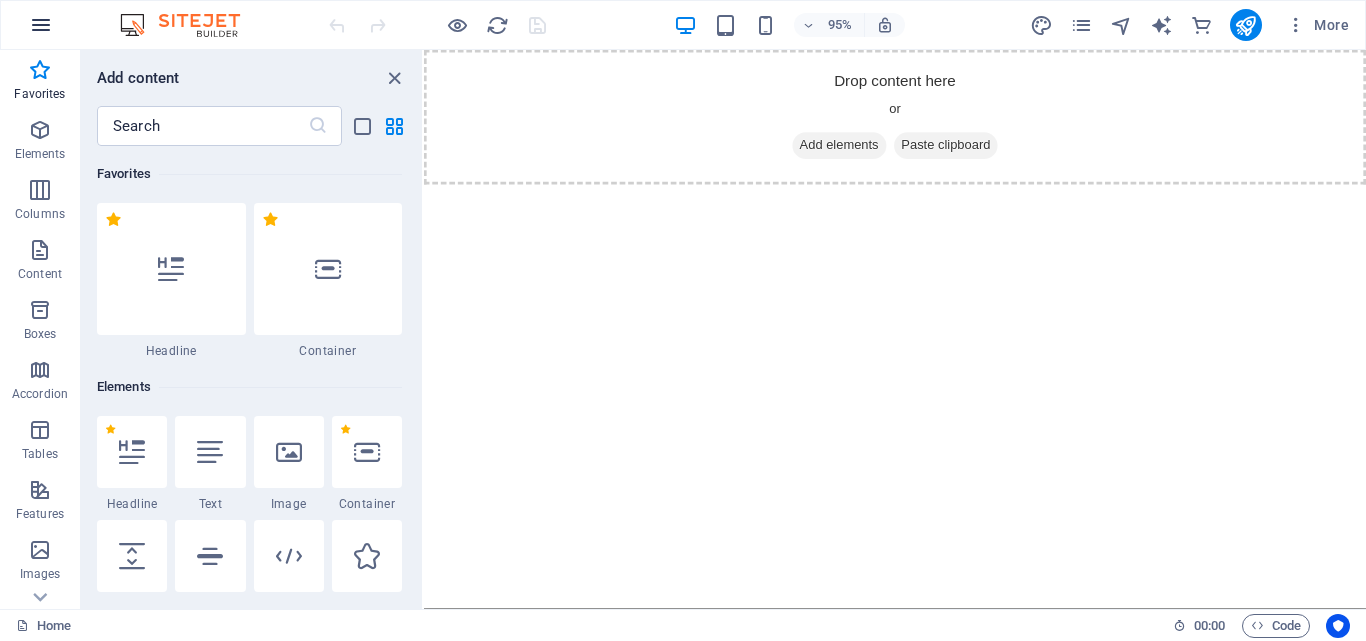click at bounding box center (41, 25) 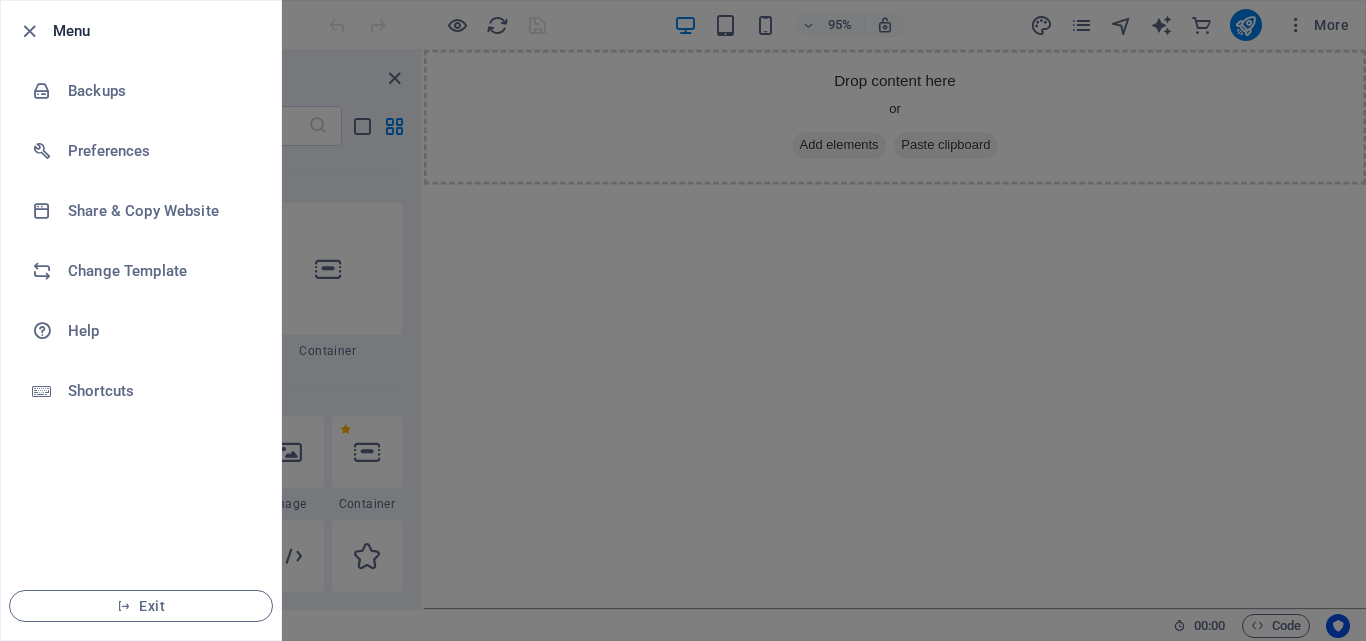 click at bounding box center (683, 320) 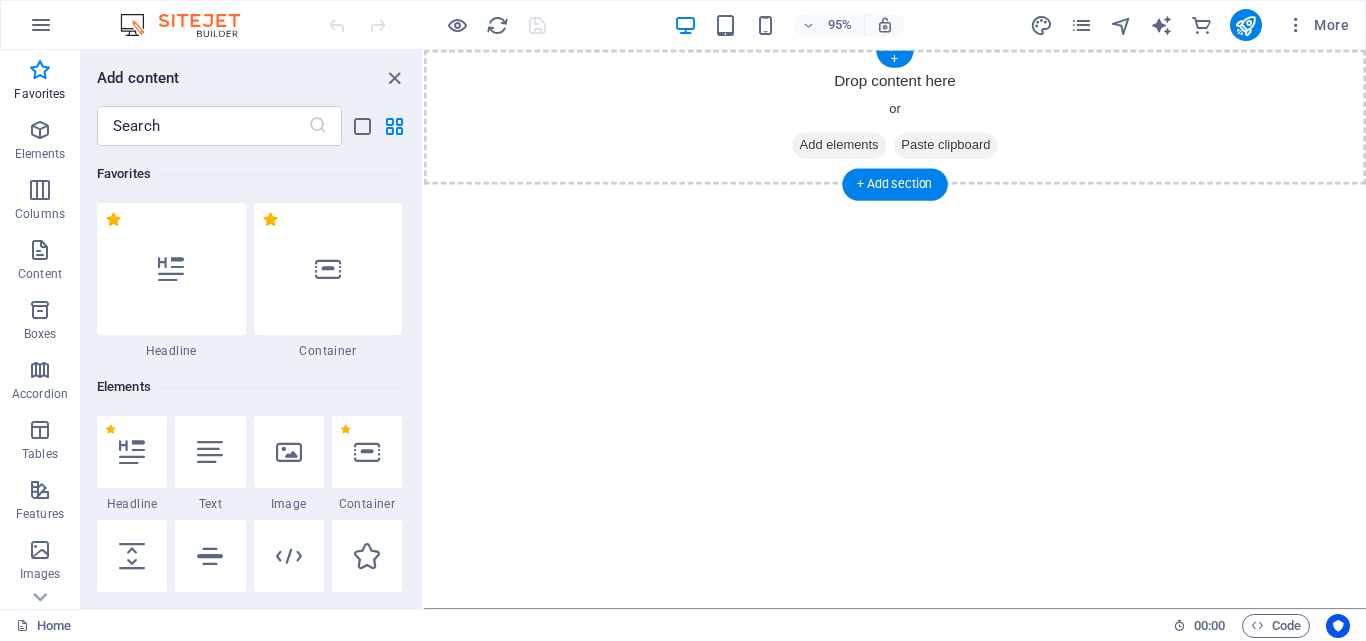 click on "Add elements" at bounding box center (861, 151) 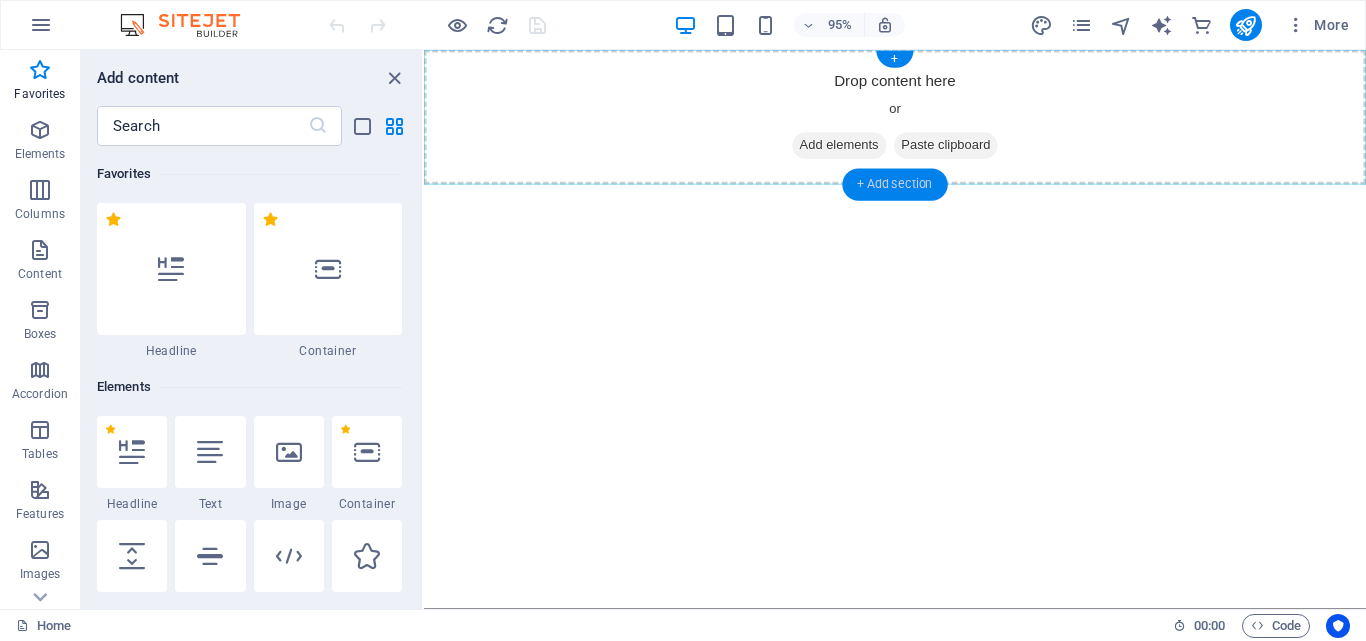 click on "+ Add section" at bounding box center [894, 185] 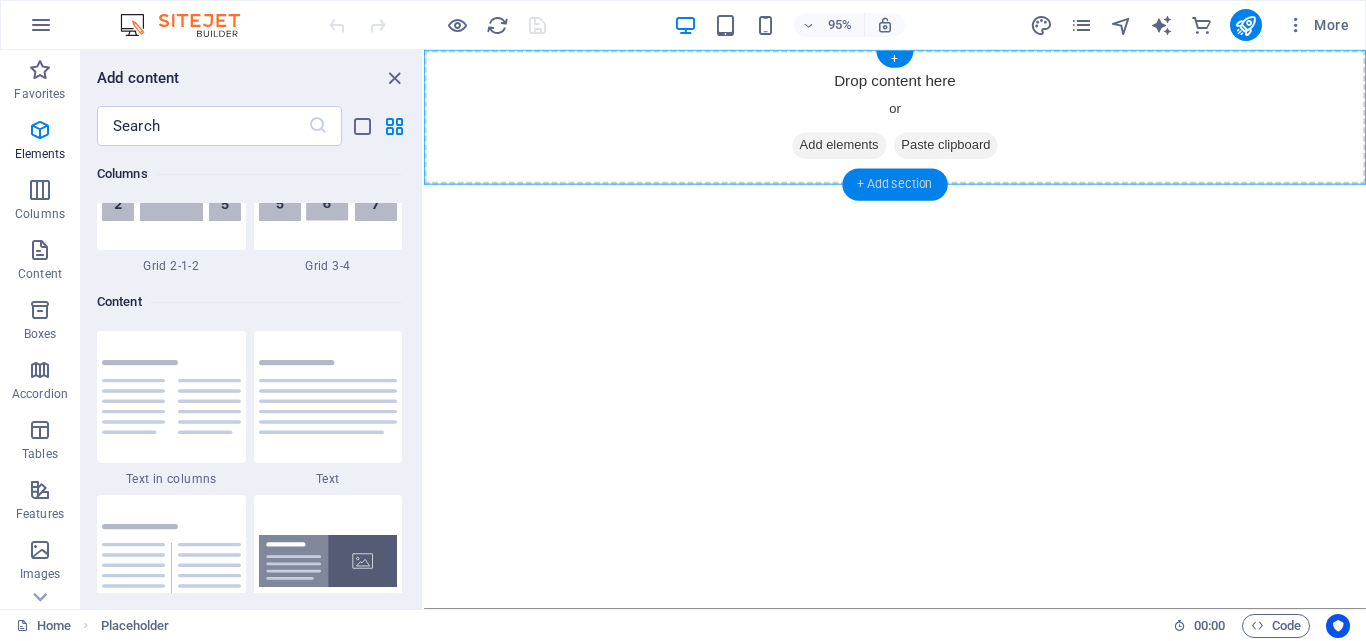 scroll, scrollTop: 3499, scrollLeft: 0, axis: vertical 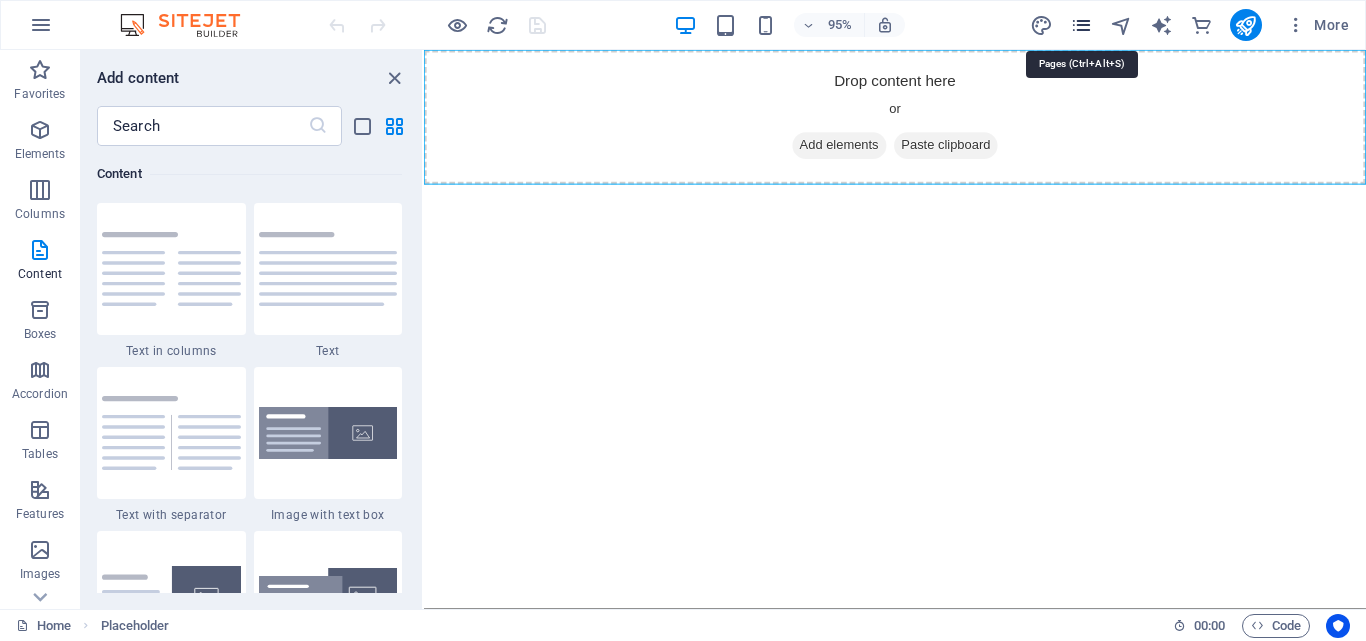 click at bounding box center (1081, 25) 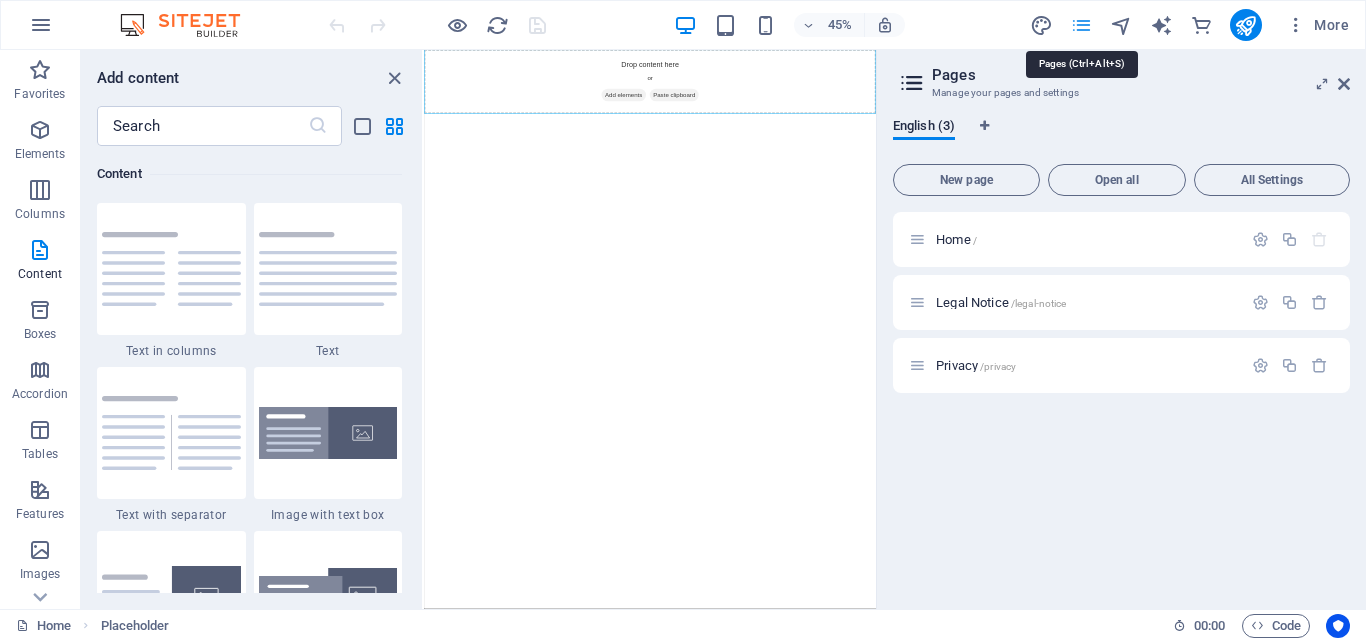 click at bounding box center [1081, 25] 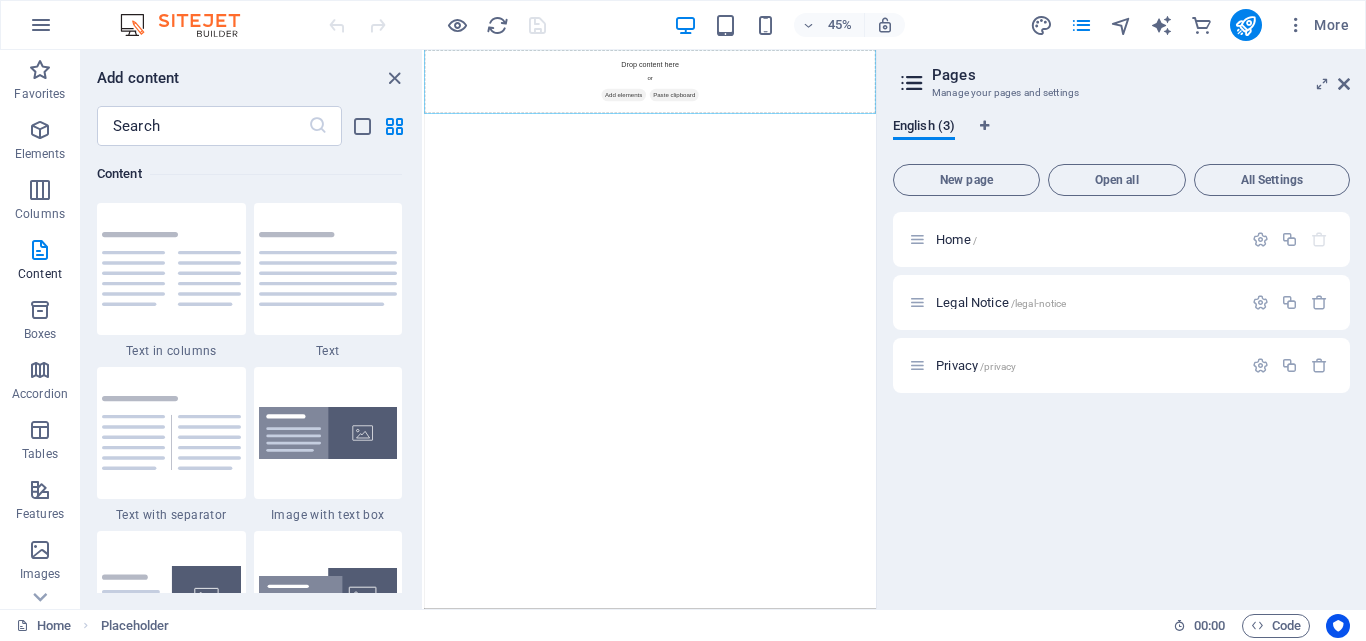 click on "Skip to main content
Drop content here or  Add elements  Paste clipboard" at bounding box center [926, 121] 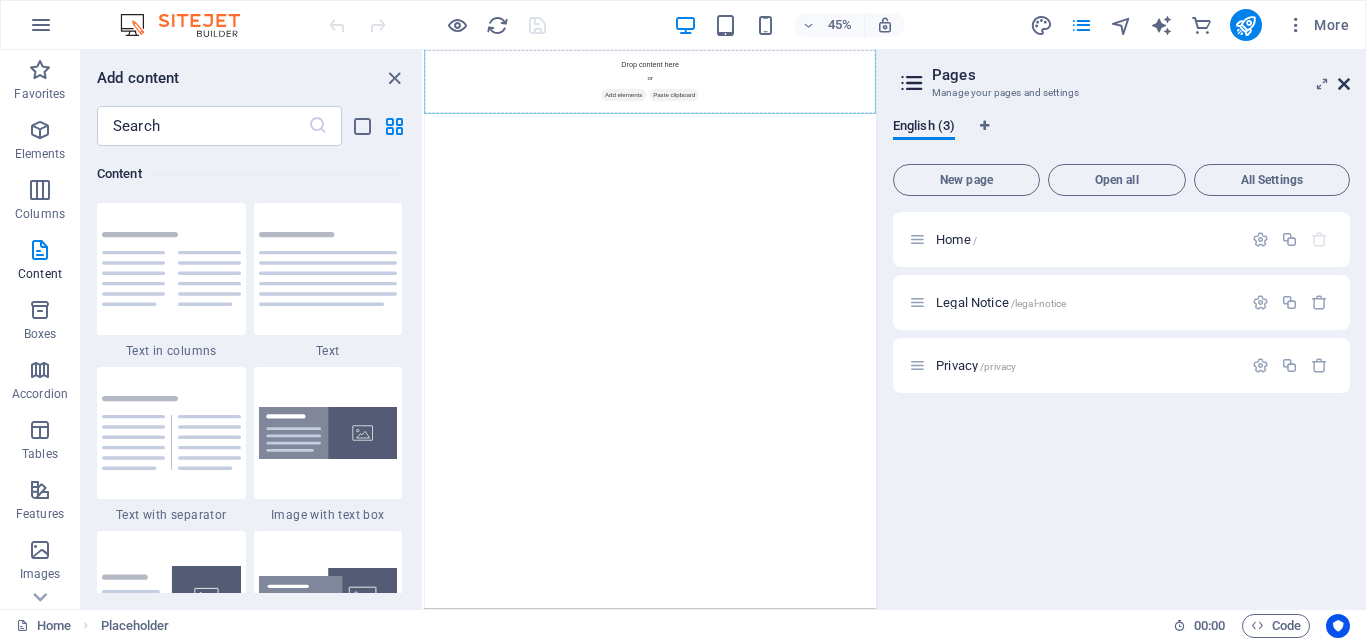 click at bounding box center (1344, 84) 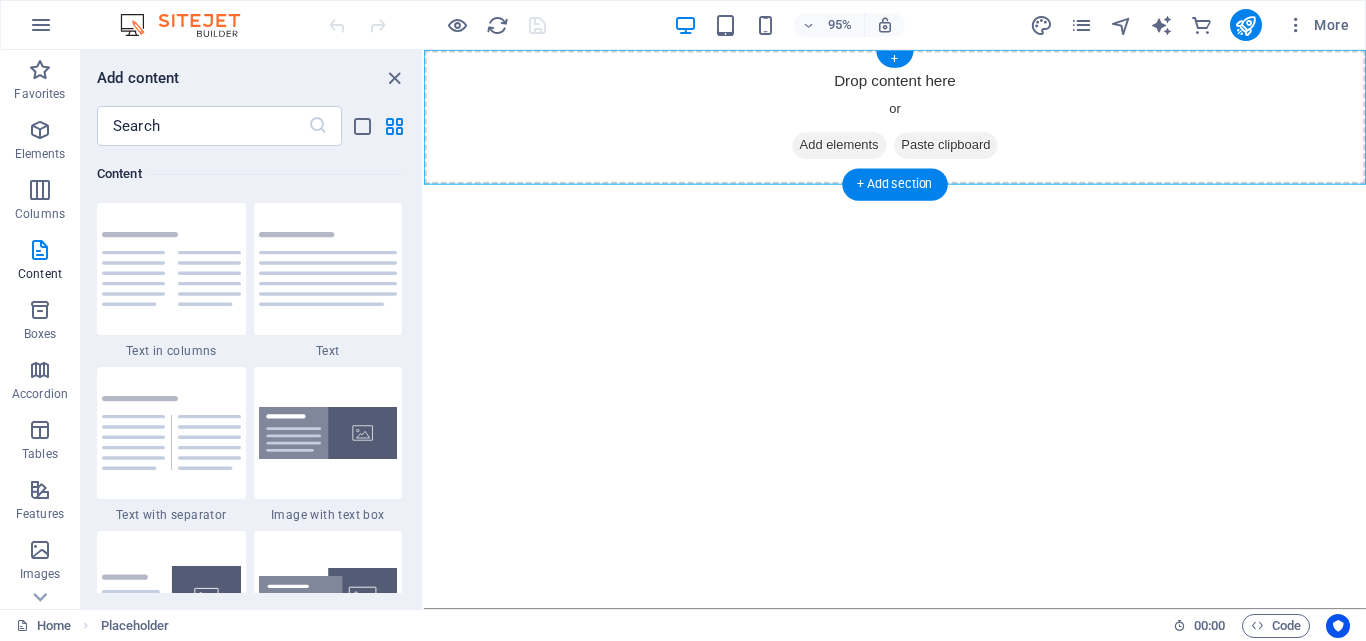 click on "Add elements" at bounding box center (861, 151) 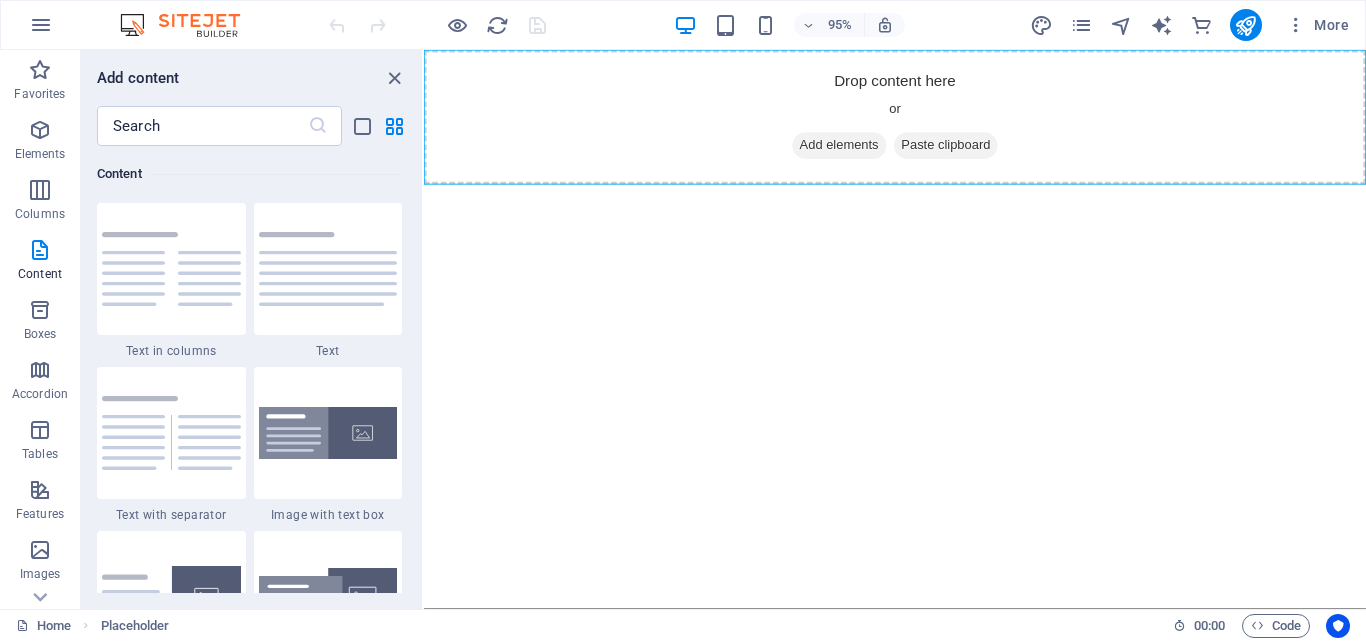 click on "95%" at bounding box center (789, 25) 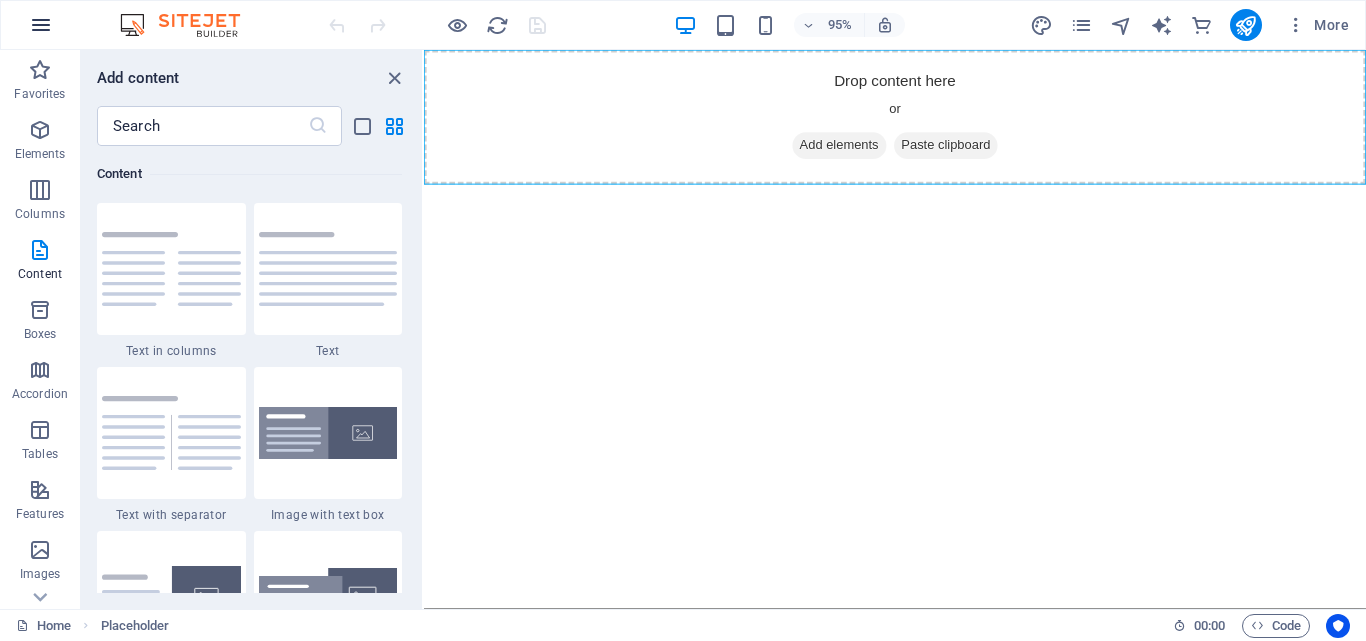 click at bounding box center (41, 25) 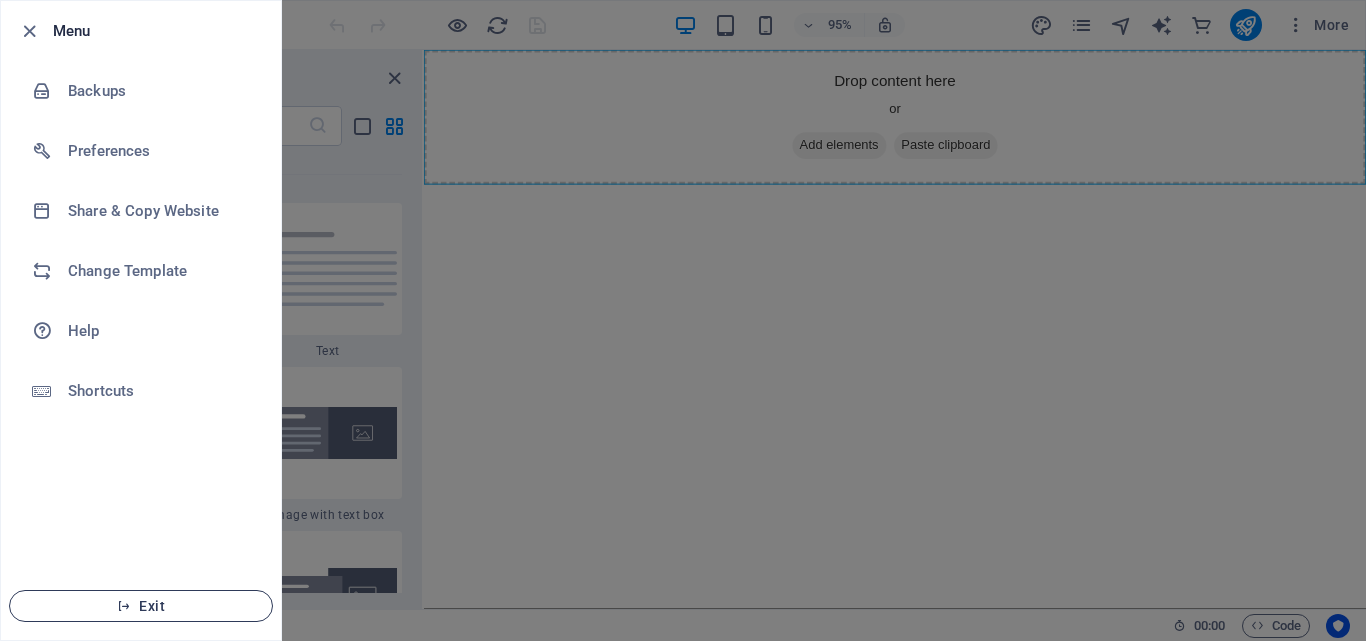 click on "Exit" at bounding box center (141, 606) 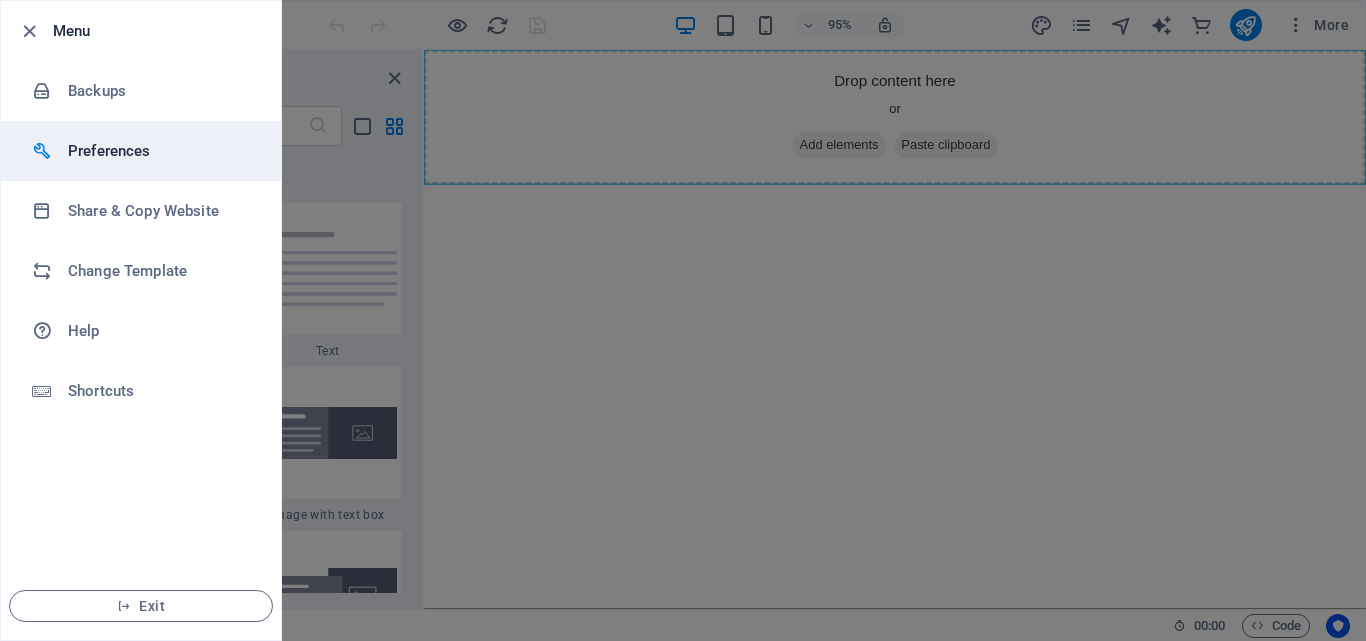 click on "Preferences" at bounding box center (160, 151) 